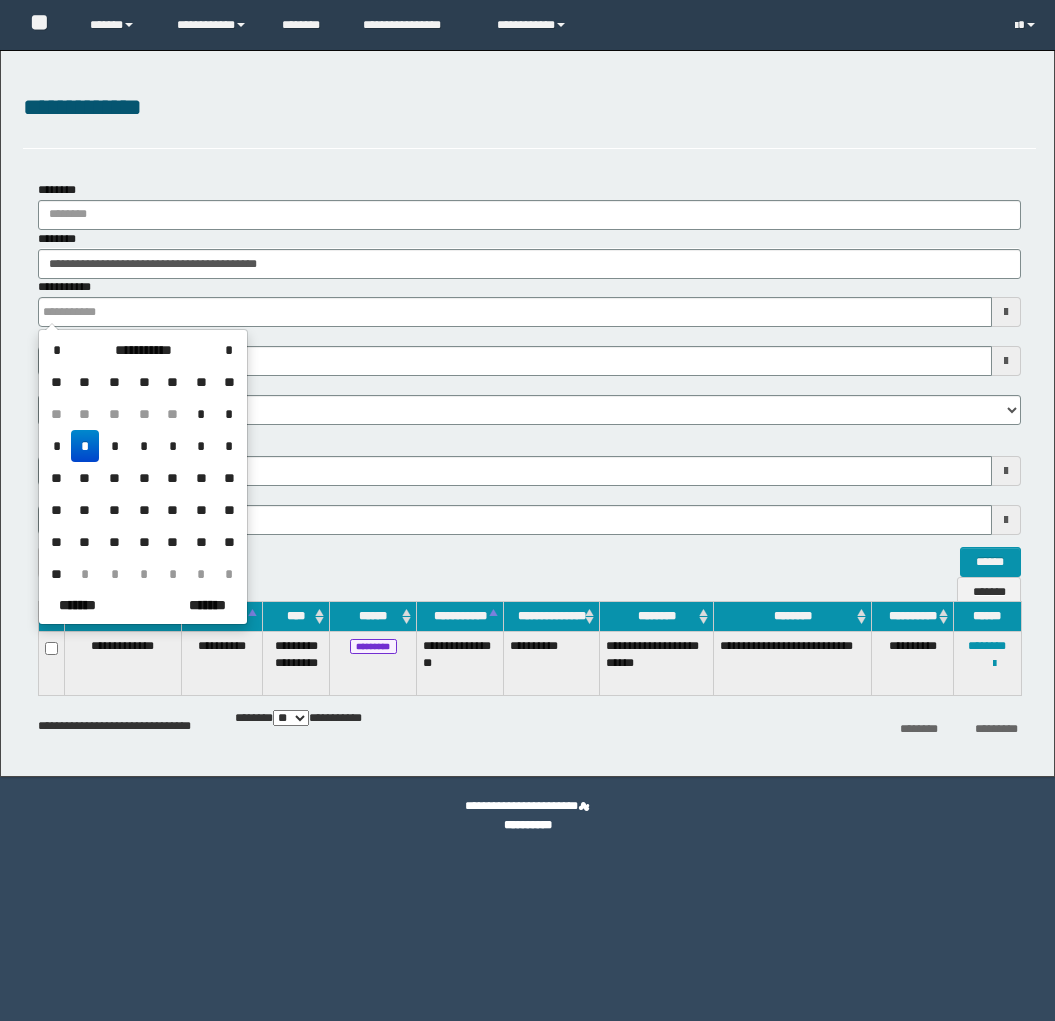 scroll, scrollTop: 0, scrollLeft: 0, axis: both 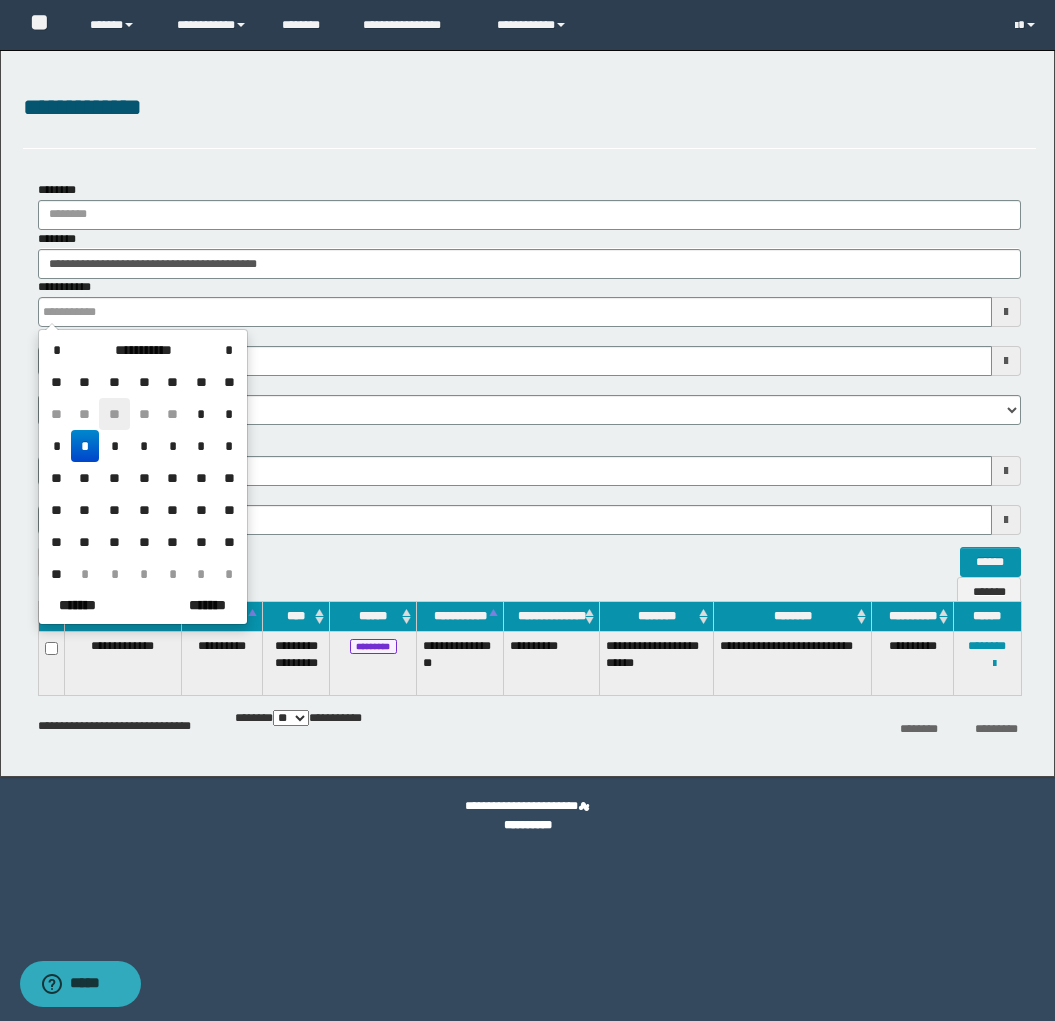 click on "**" at bounding box center (114, 414) 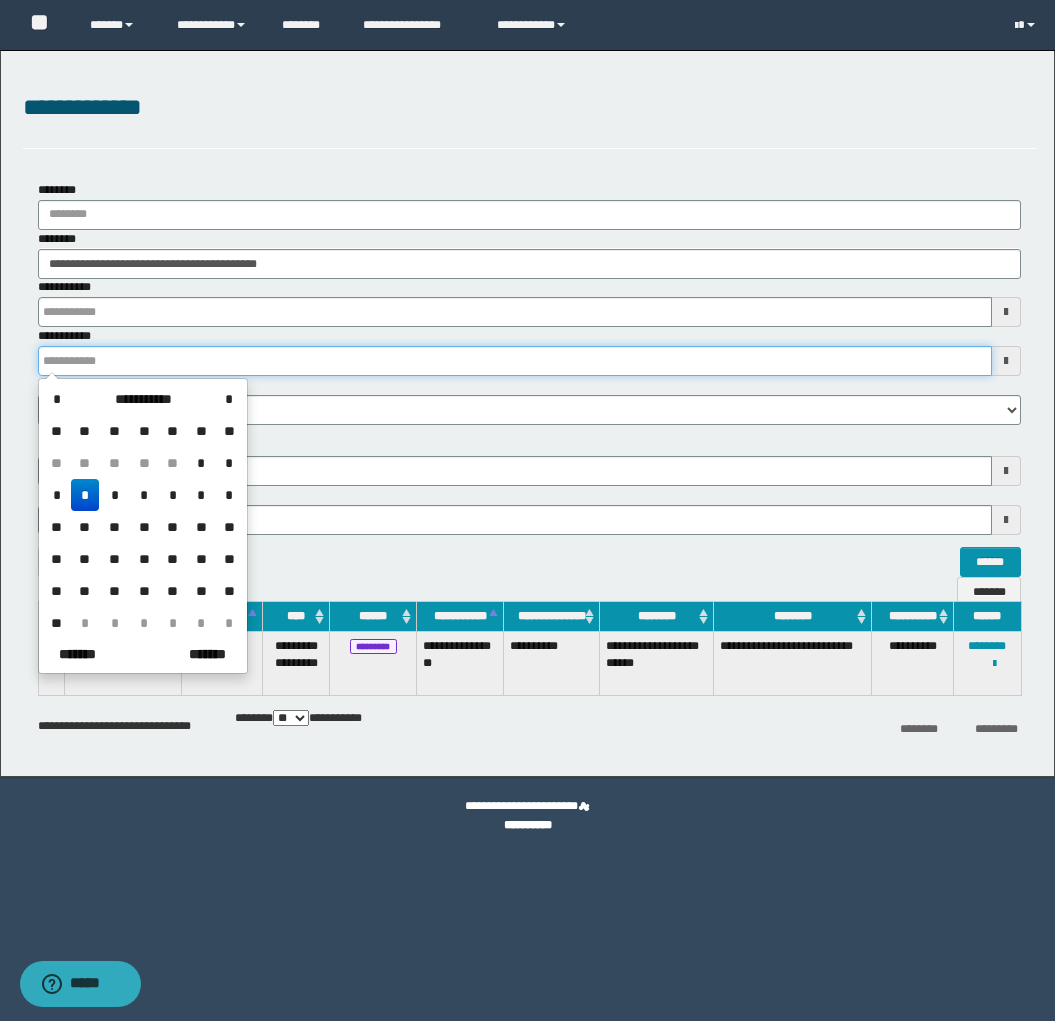 click on "**********" at bounding box center [515, 361] 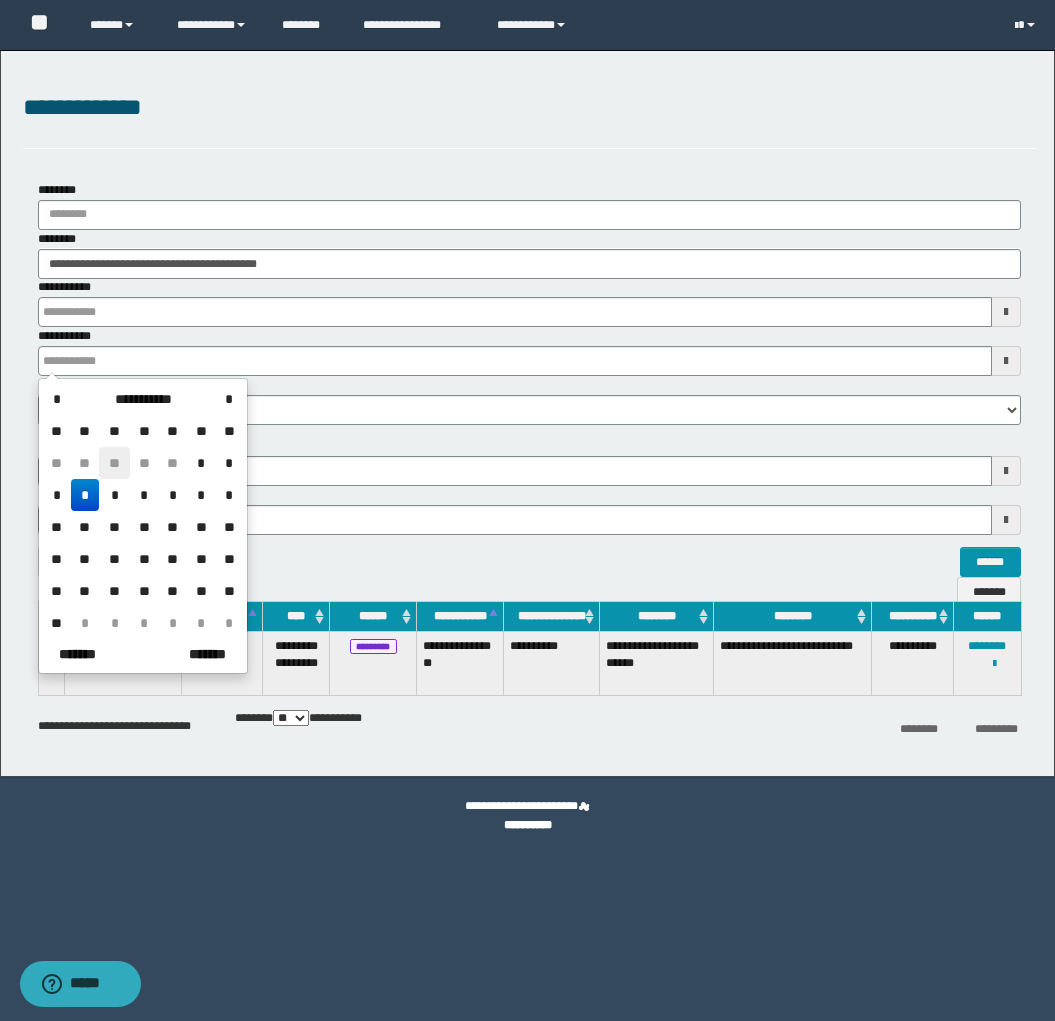 click on "**" at bounding box center (114, 463) 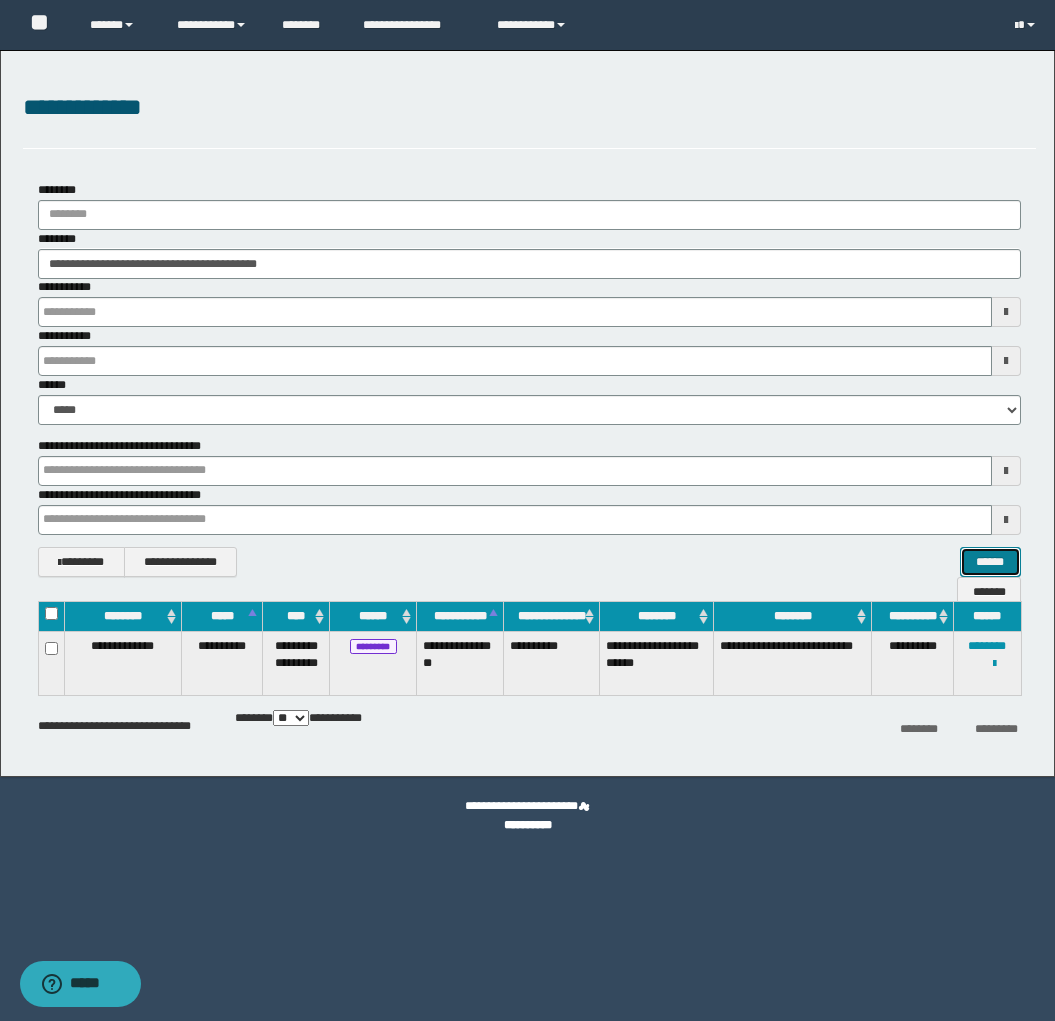 click on "******" at bounding box center [990, 562] 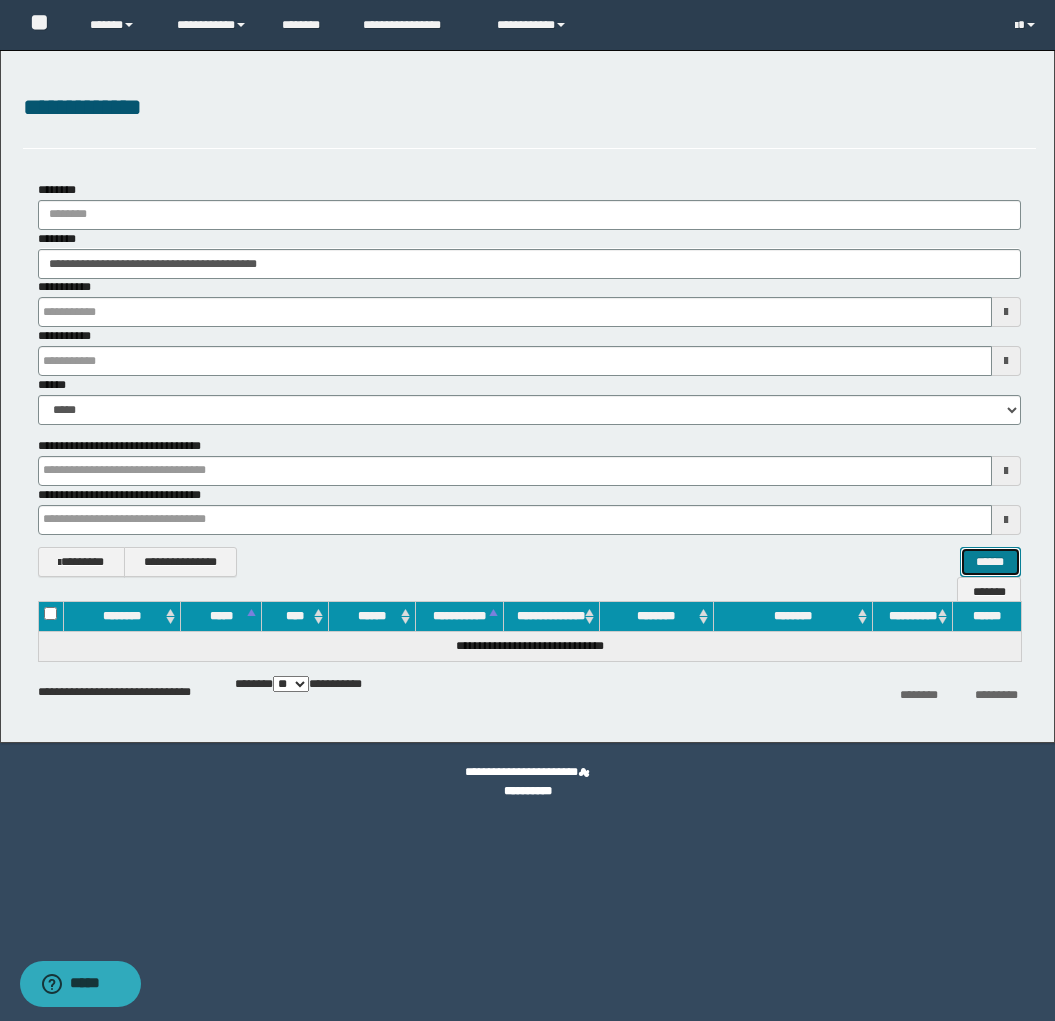 click on "******" at bounding box center (990, 562) 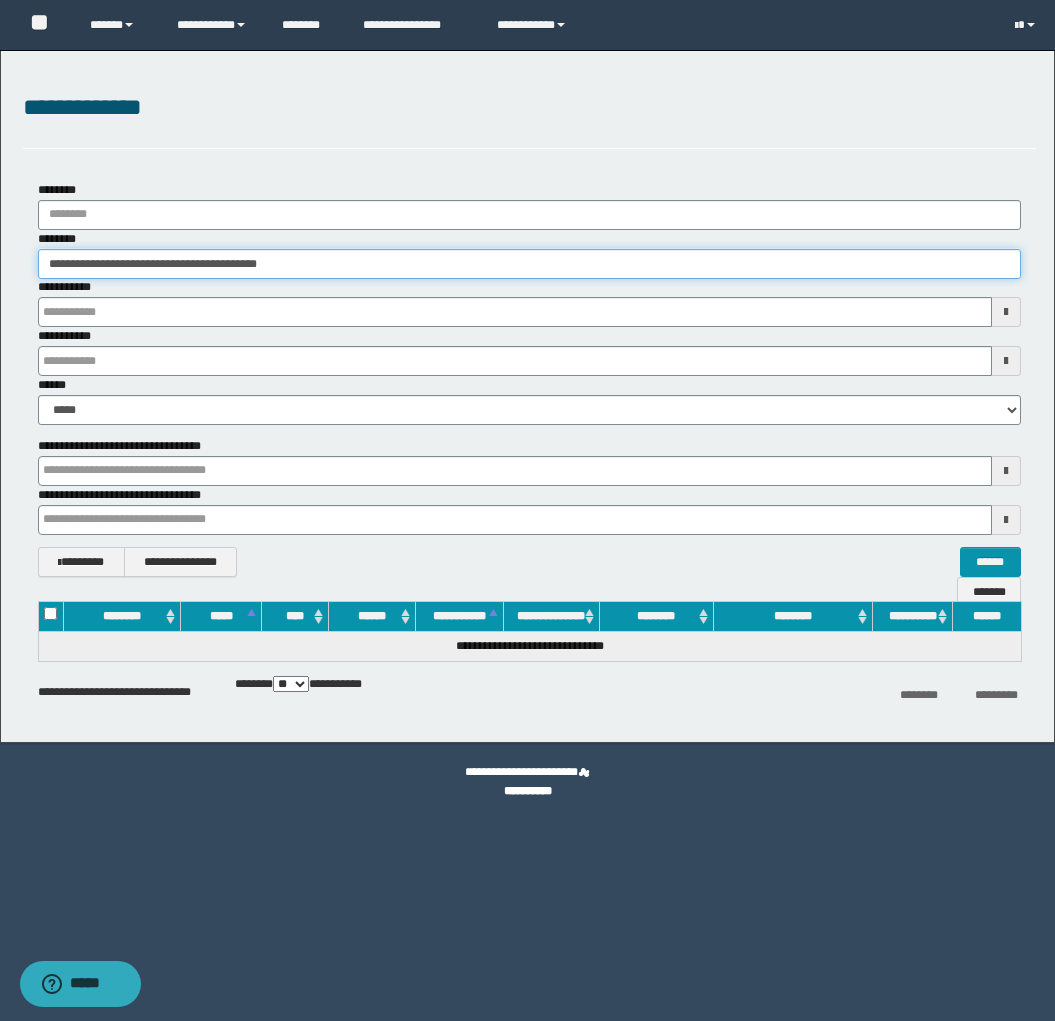 click on "**********" at bounding box center (529, 264) 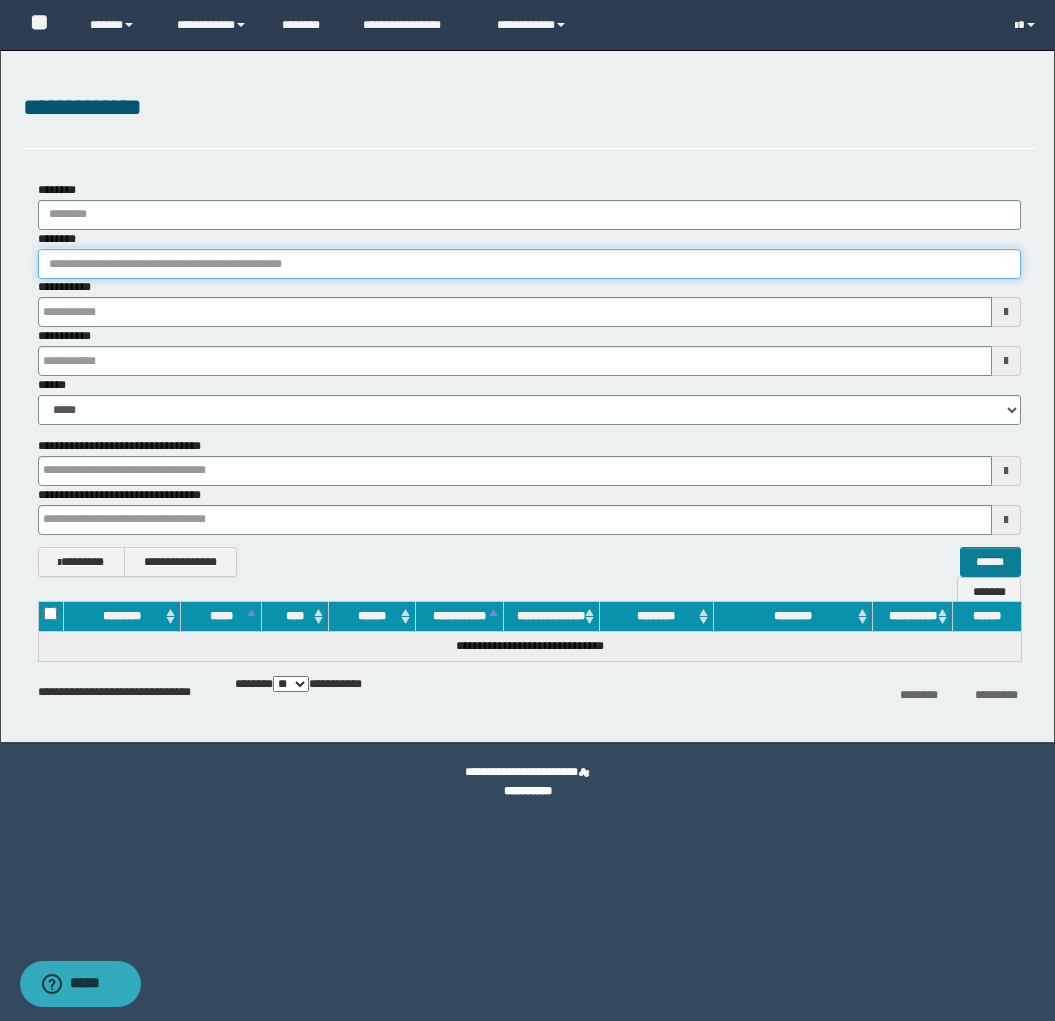 type 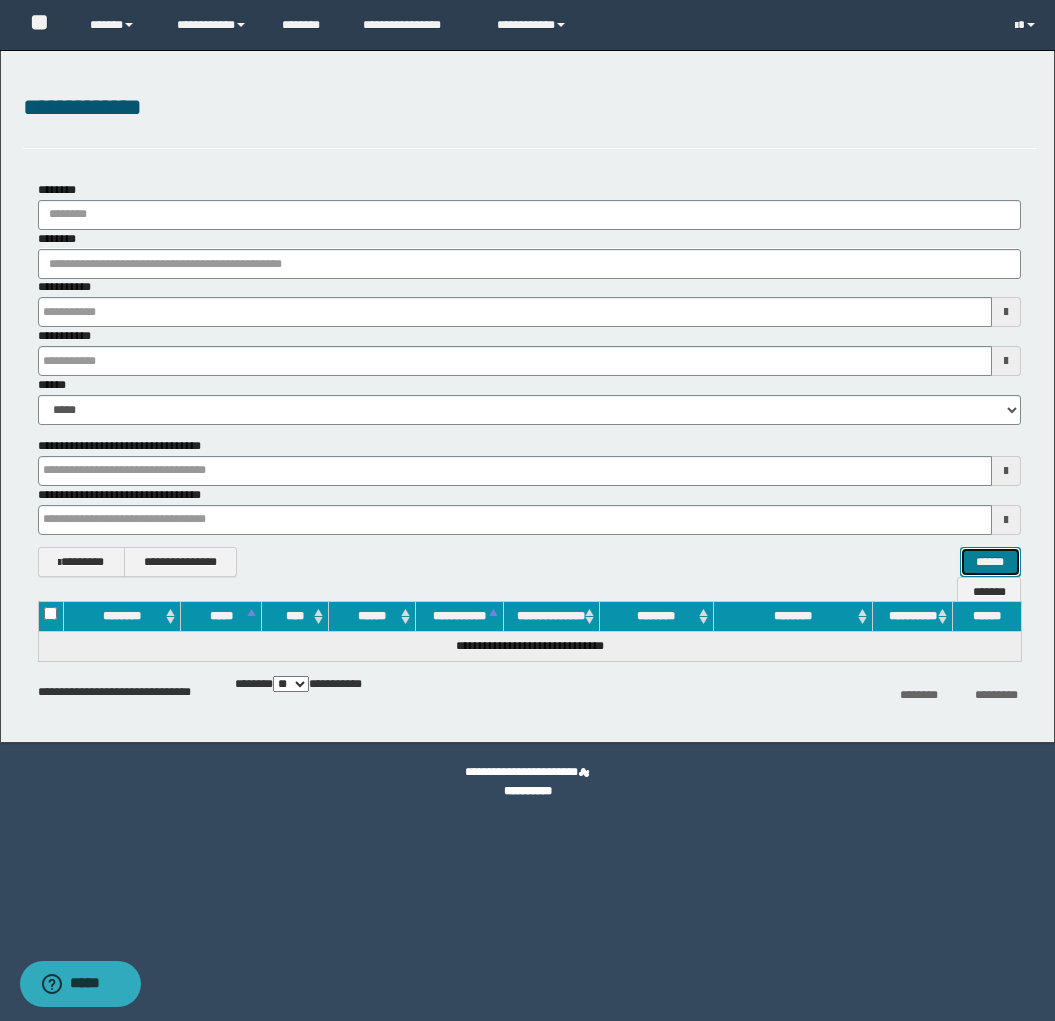 click on "******" at bounding box center [990, 562] 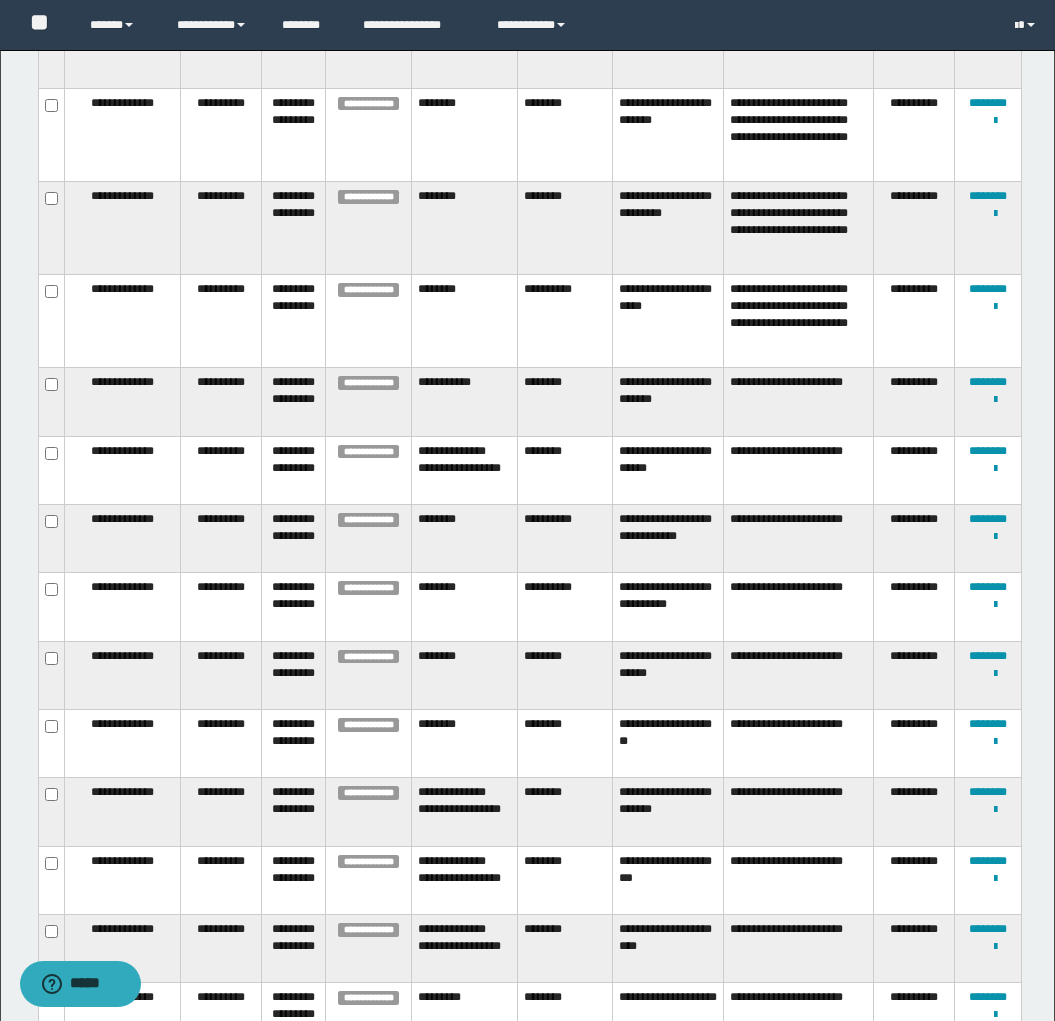 scroll, scrollTop: 2216, scrollLeft: 0, axis: vertical 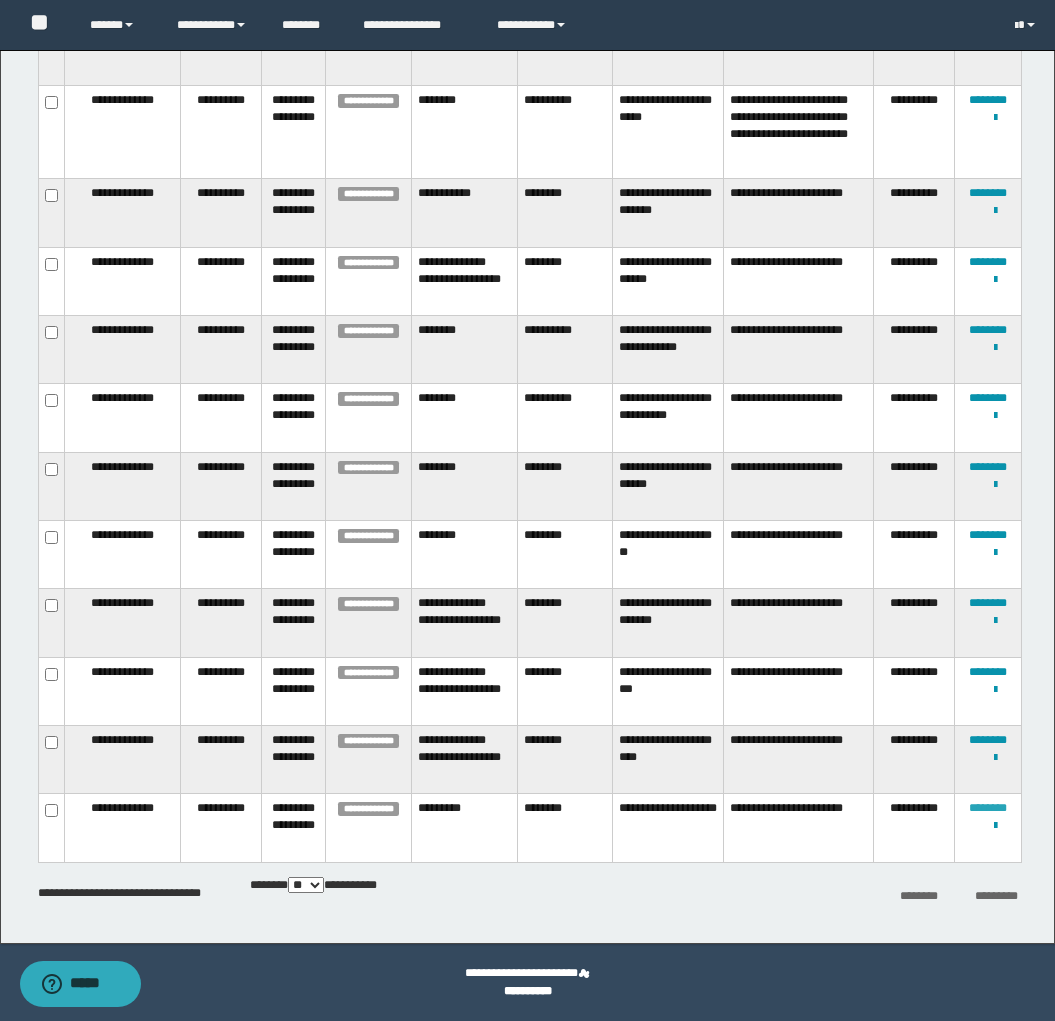 click on "********" at bounding box center (988, 808) 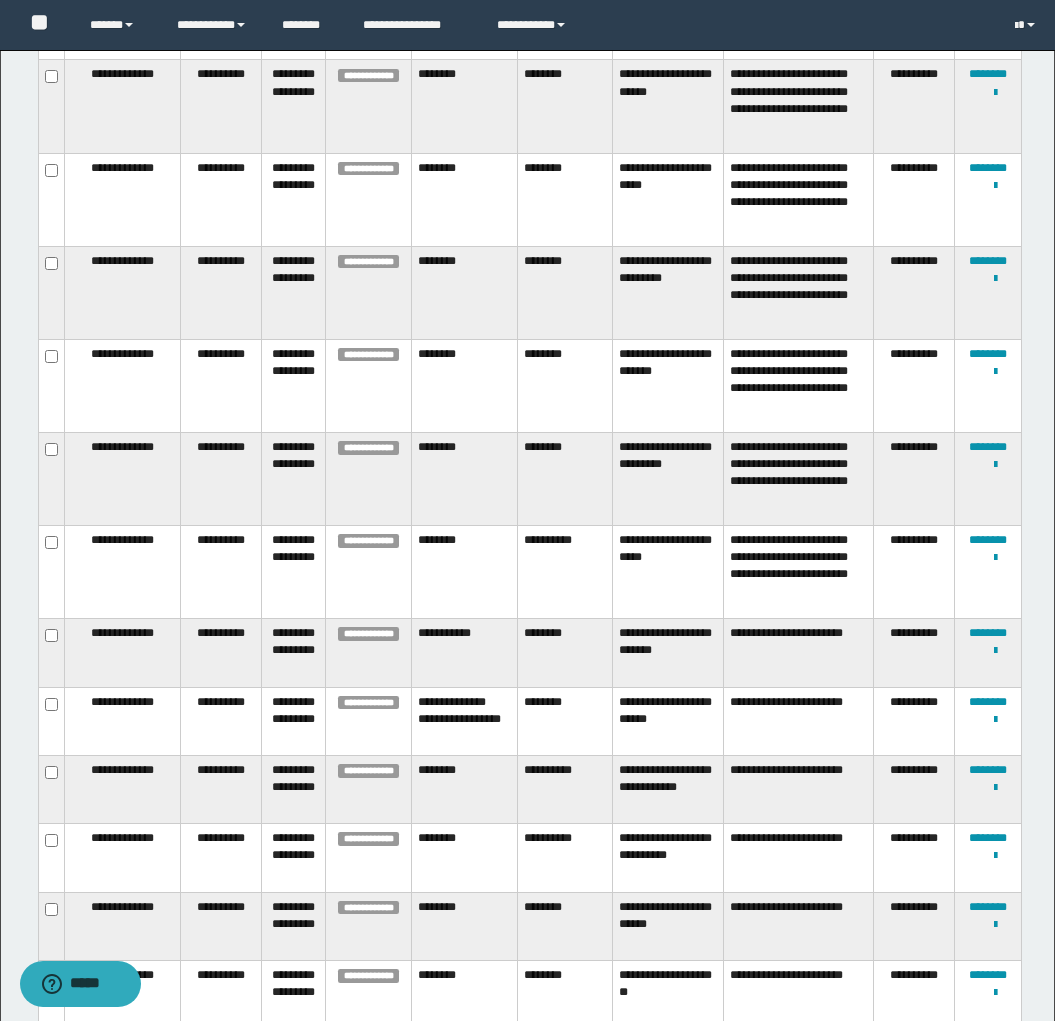 scroll, scrollTop: 2216, scrollLeft: 0, axis: vertical 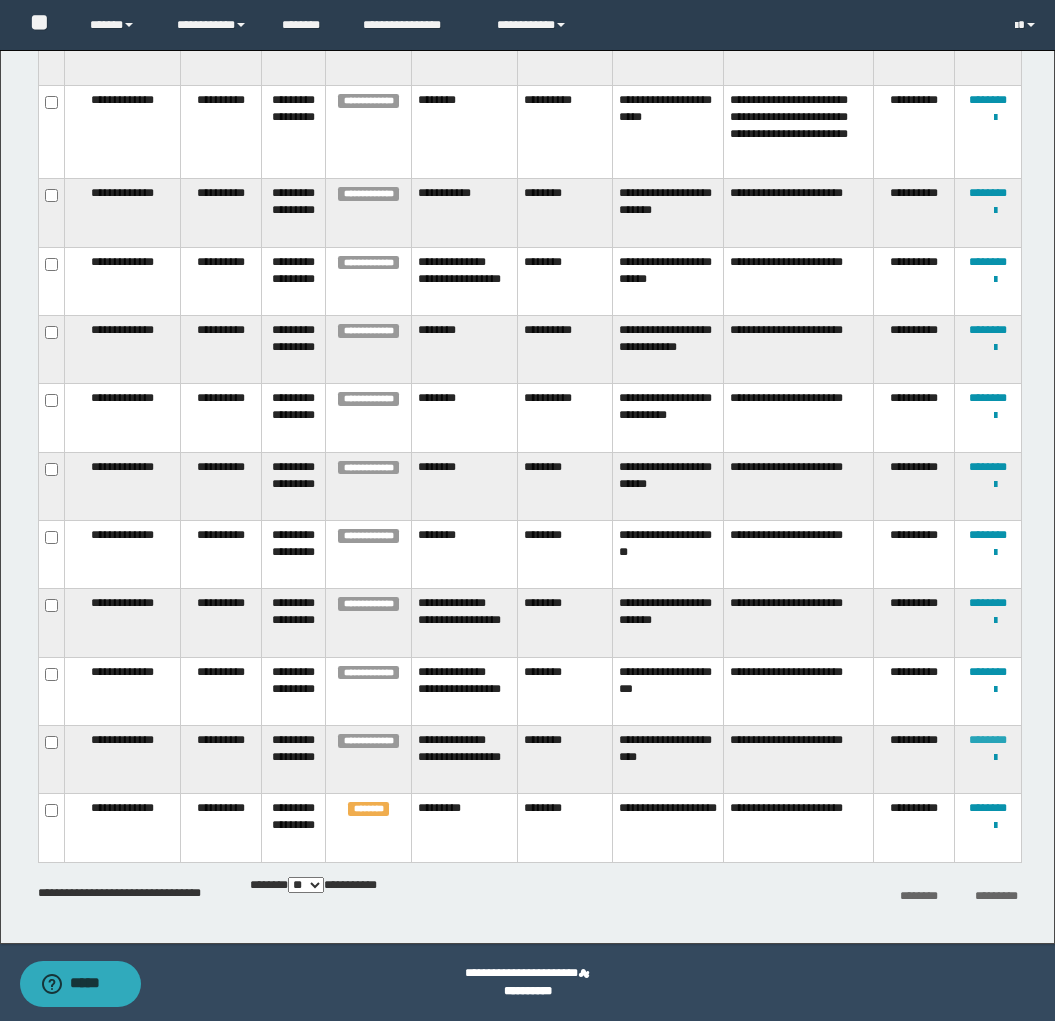 click on "********" at bounding box center (988, 740) 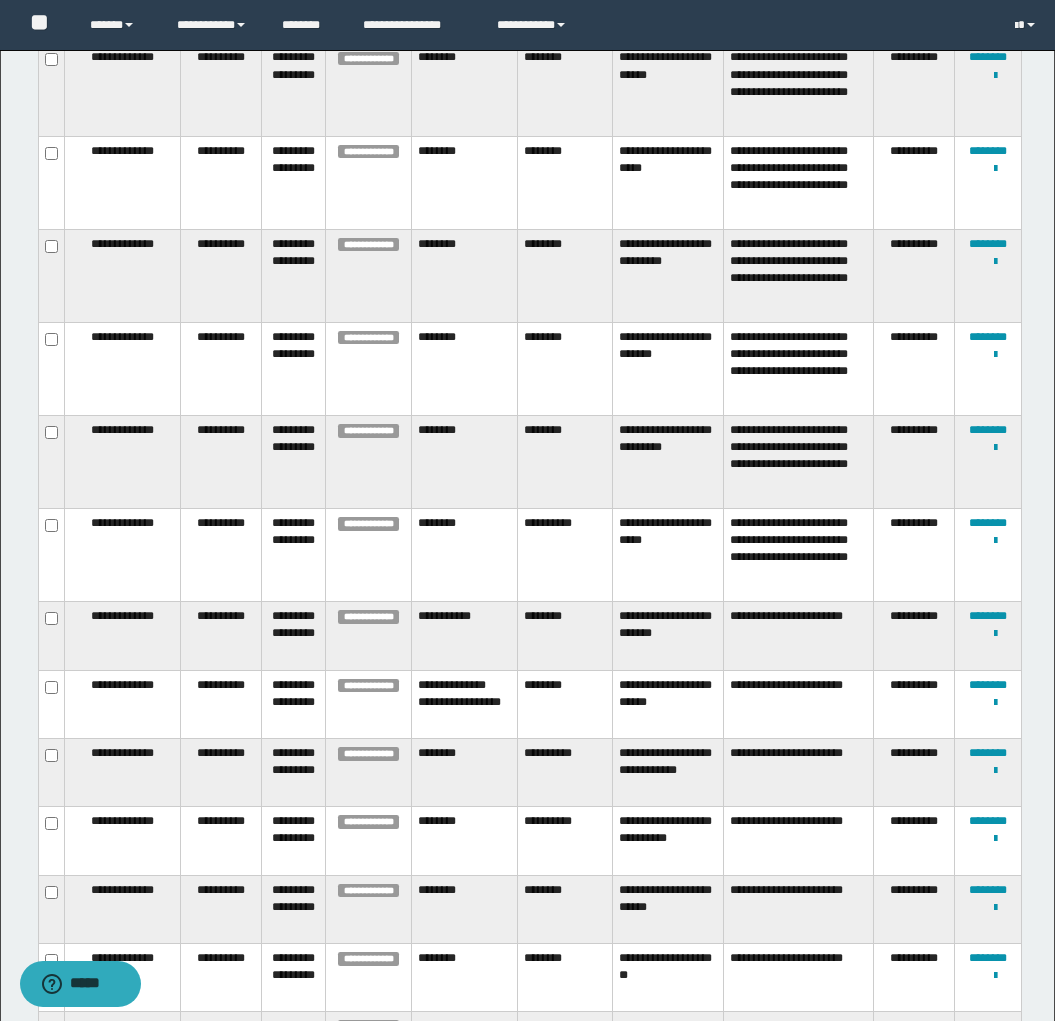 scroll, scrollTop: 2216, scrollLeft: 0, axis: vertical 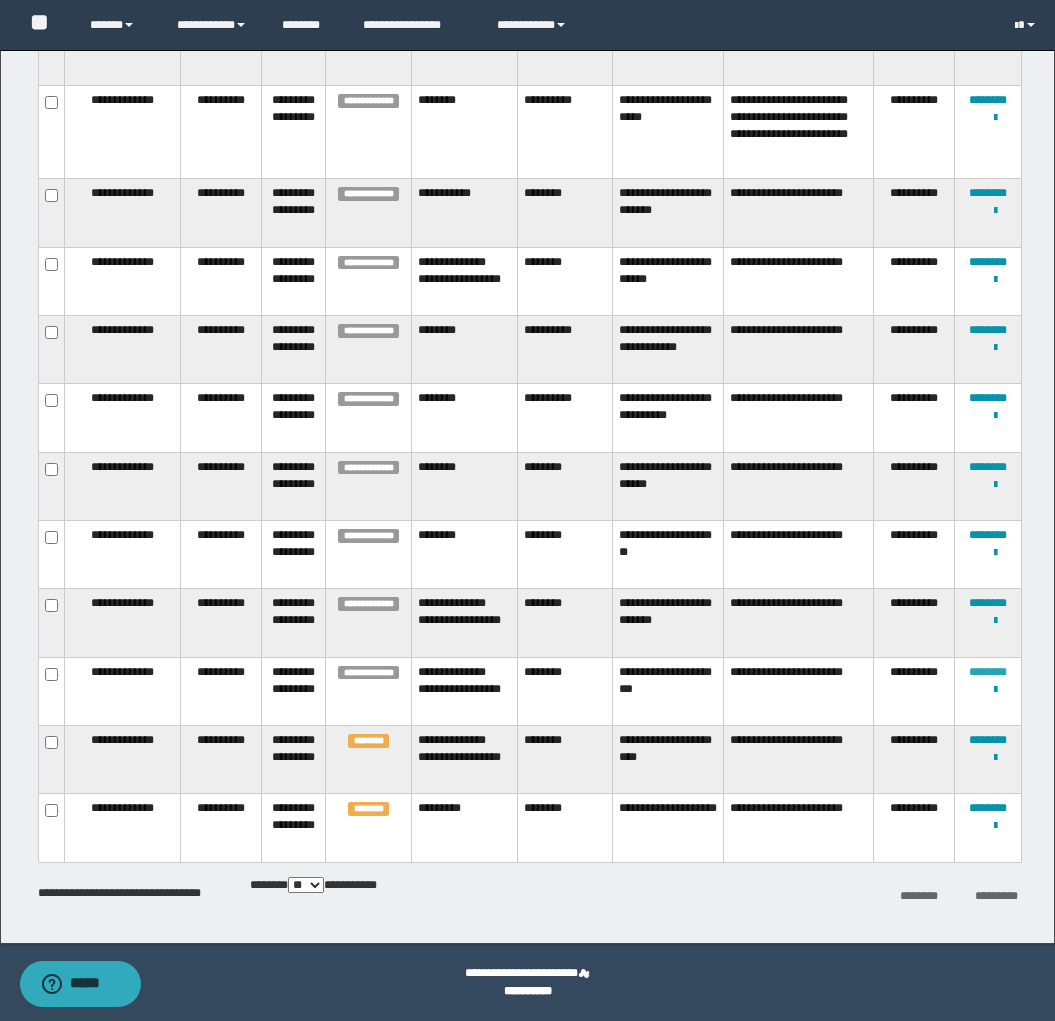 click on "********" at bounding box center (988, 672) 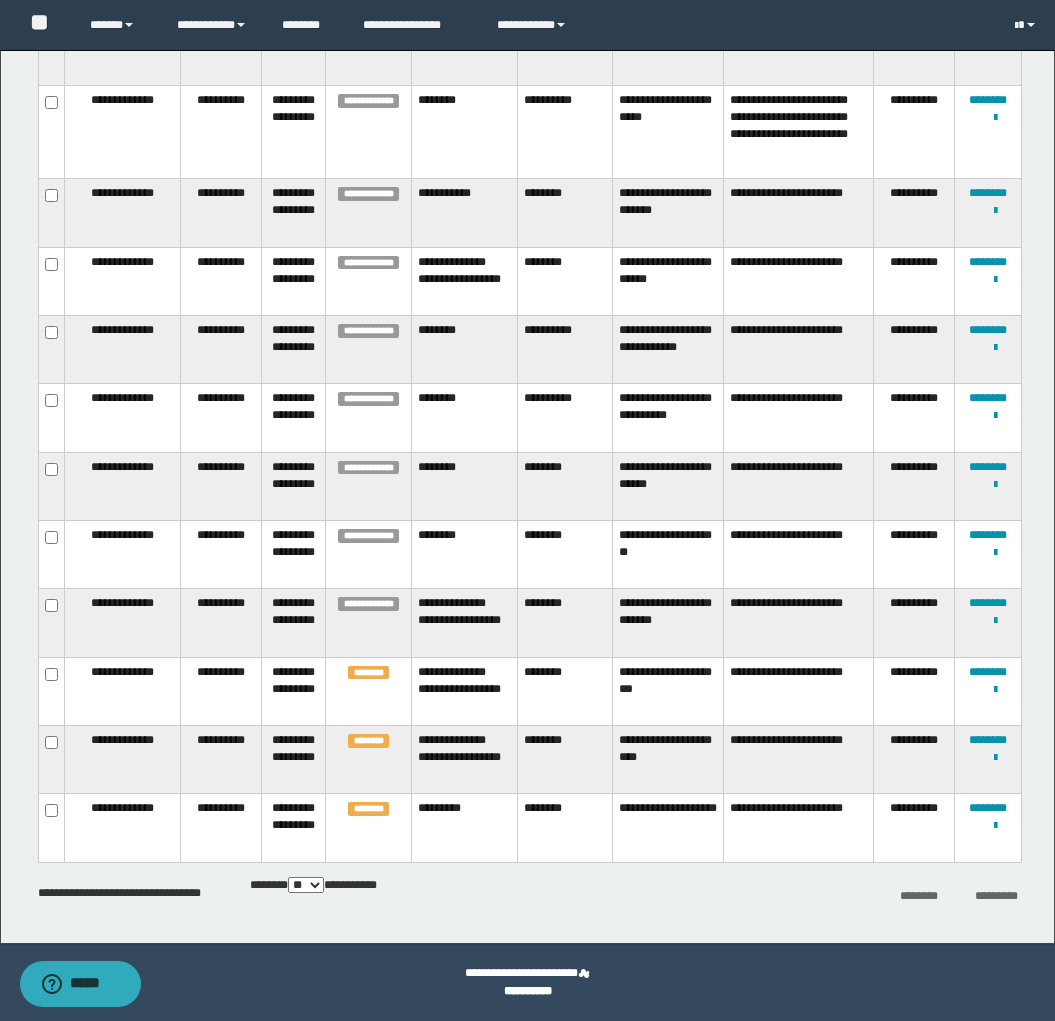 scroll, scrollTop: 14, scrollLeft: 0, axis: vertical 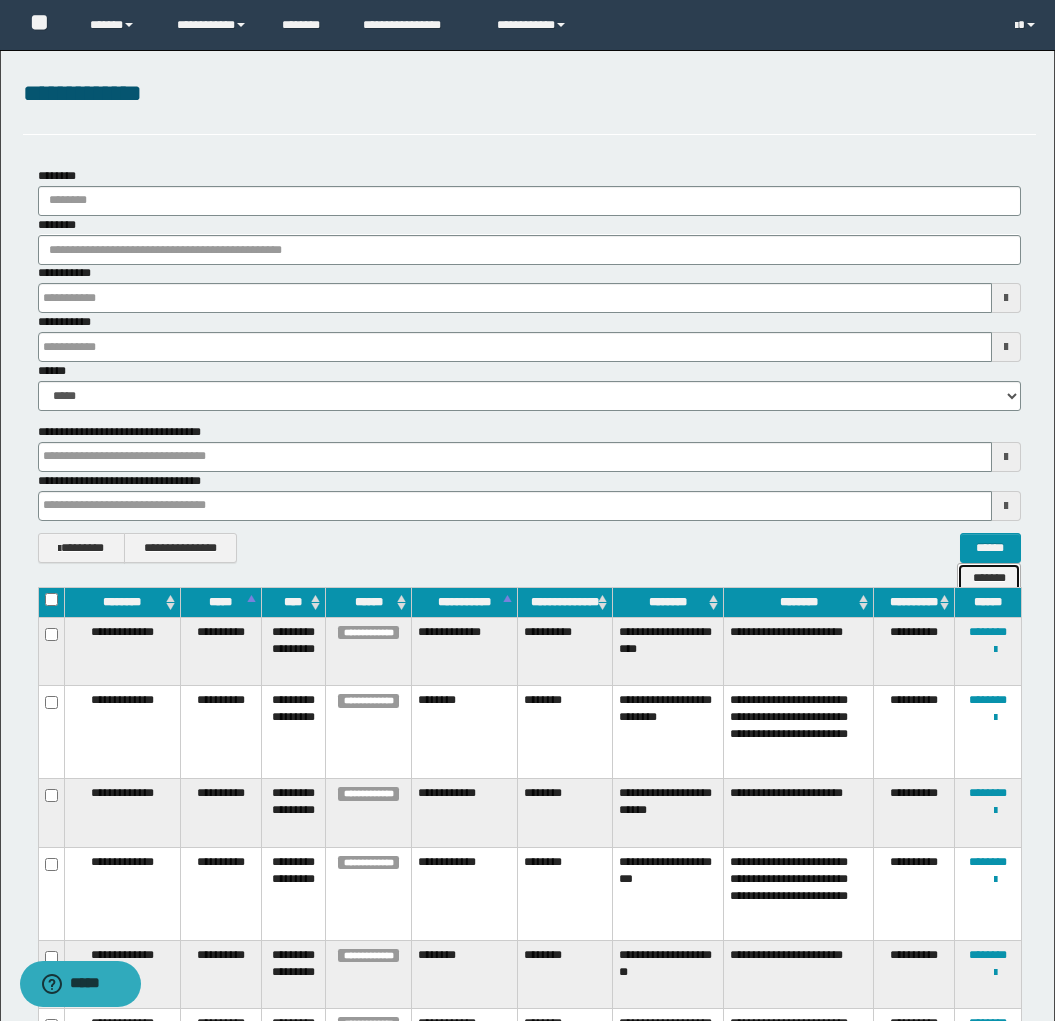 click on "*******" at bounding box center (989, 578) 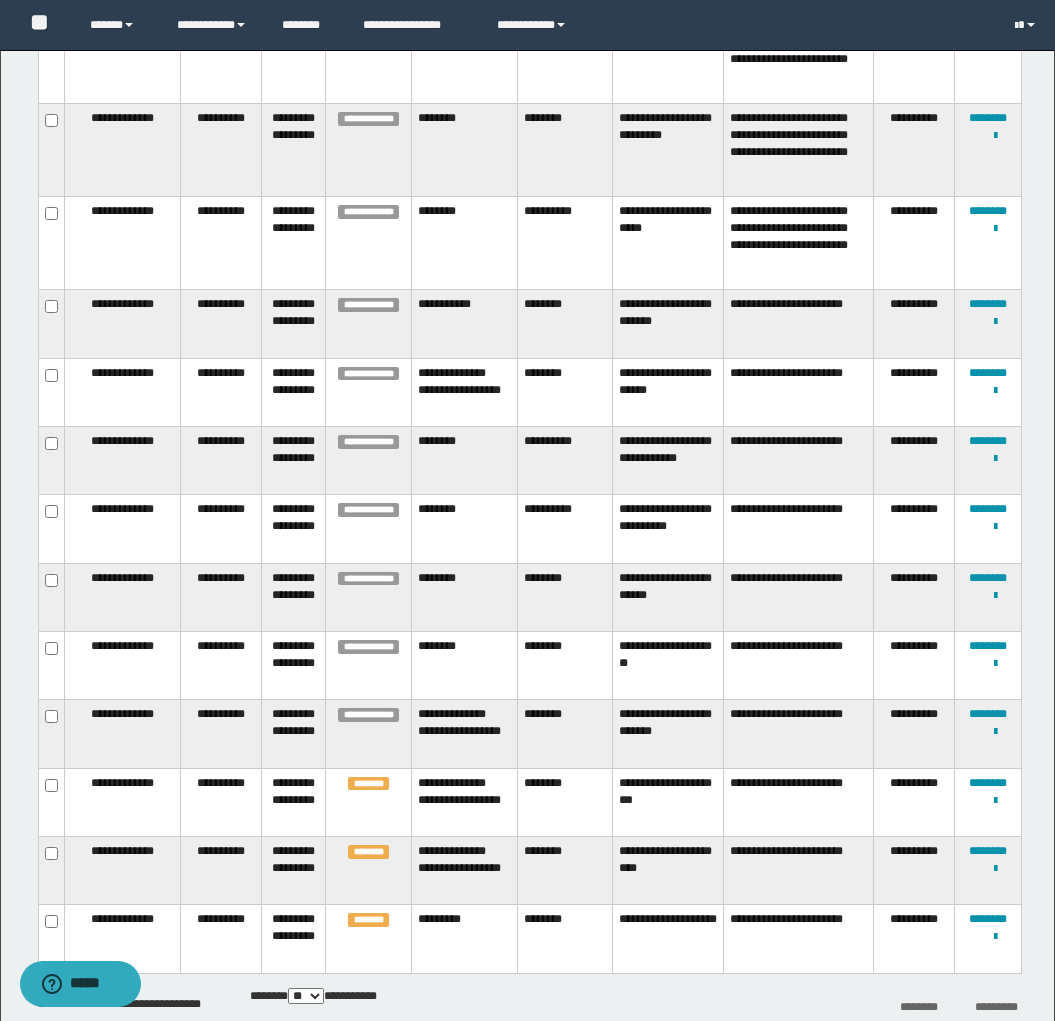 scroll, scrollTop: 2216, scrollLeft: 0, axis: vertical 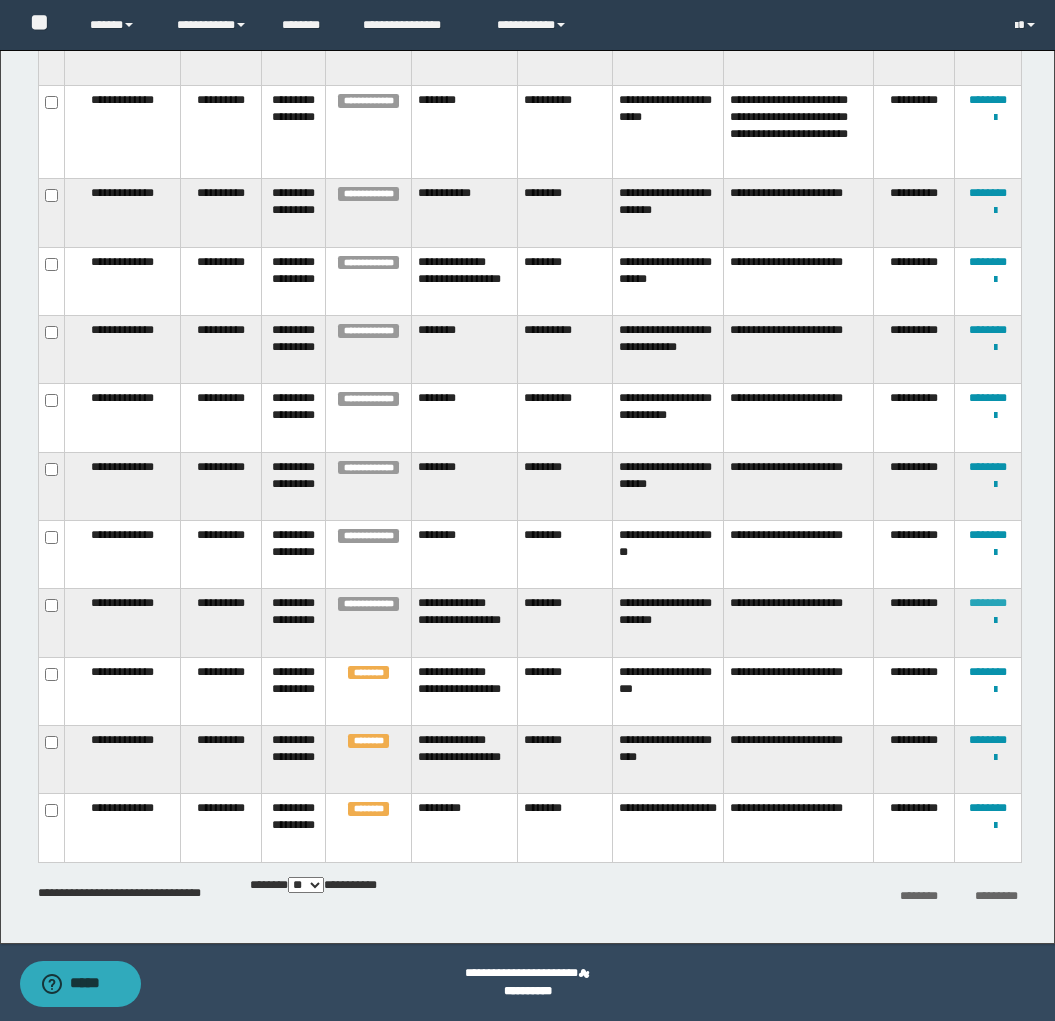 click on "********" at bounding box center [988, 603] 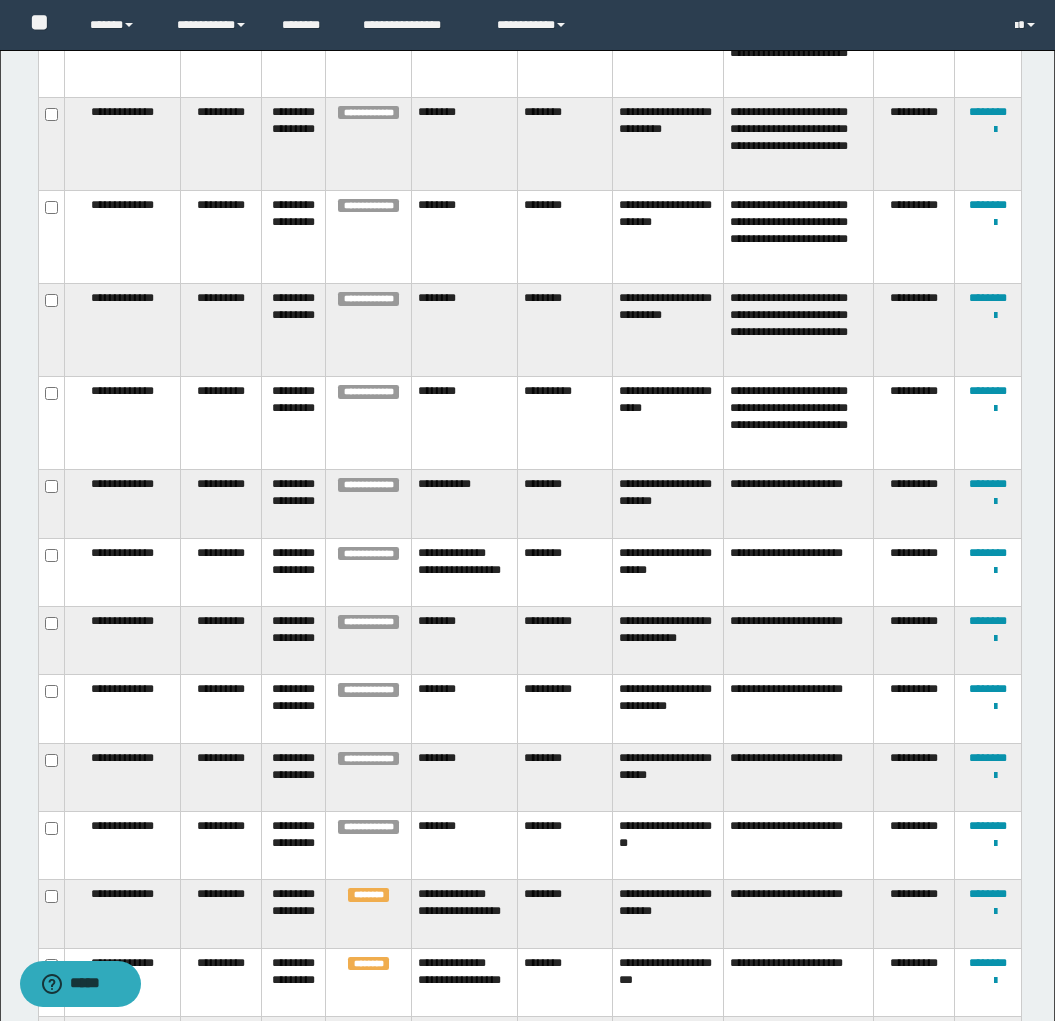 scroll, scrollTop: 1916, scrollLeft: 0, axis: vertical 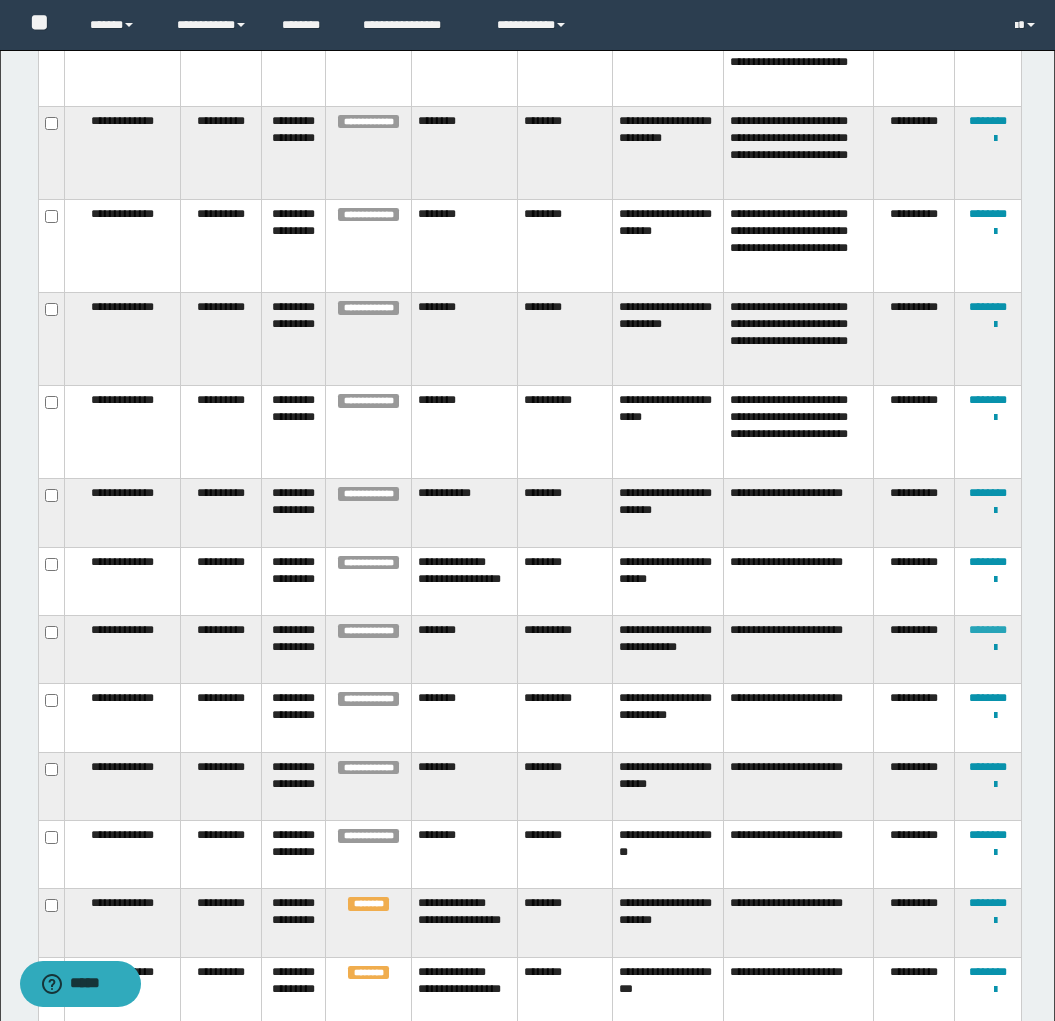 click on "********" at bounding box center (988, 630) 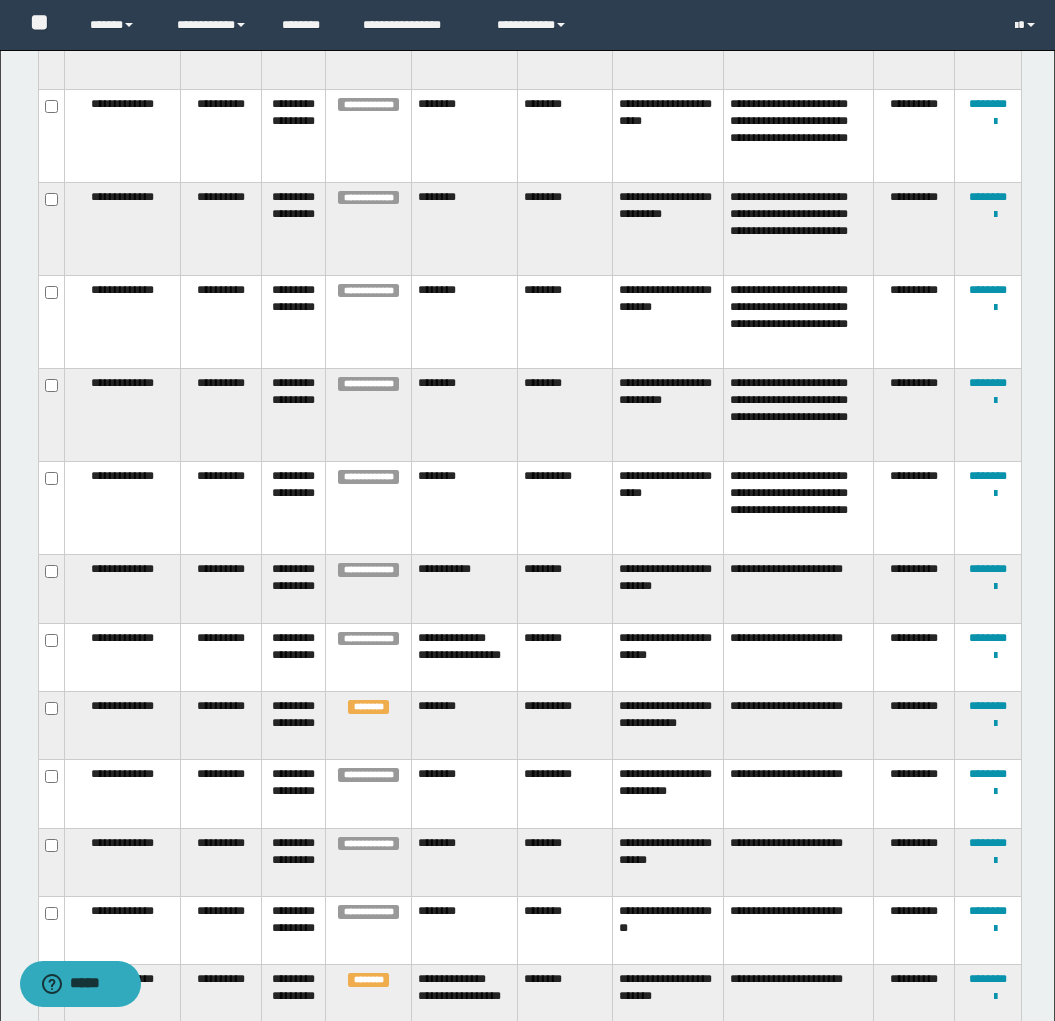 scroll, scrollTop: 1838, scrollLeft: 0, axis: vertical 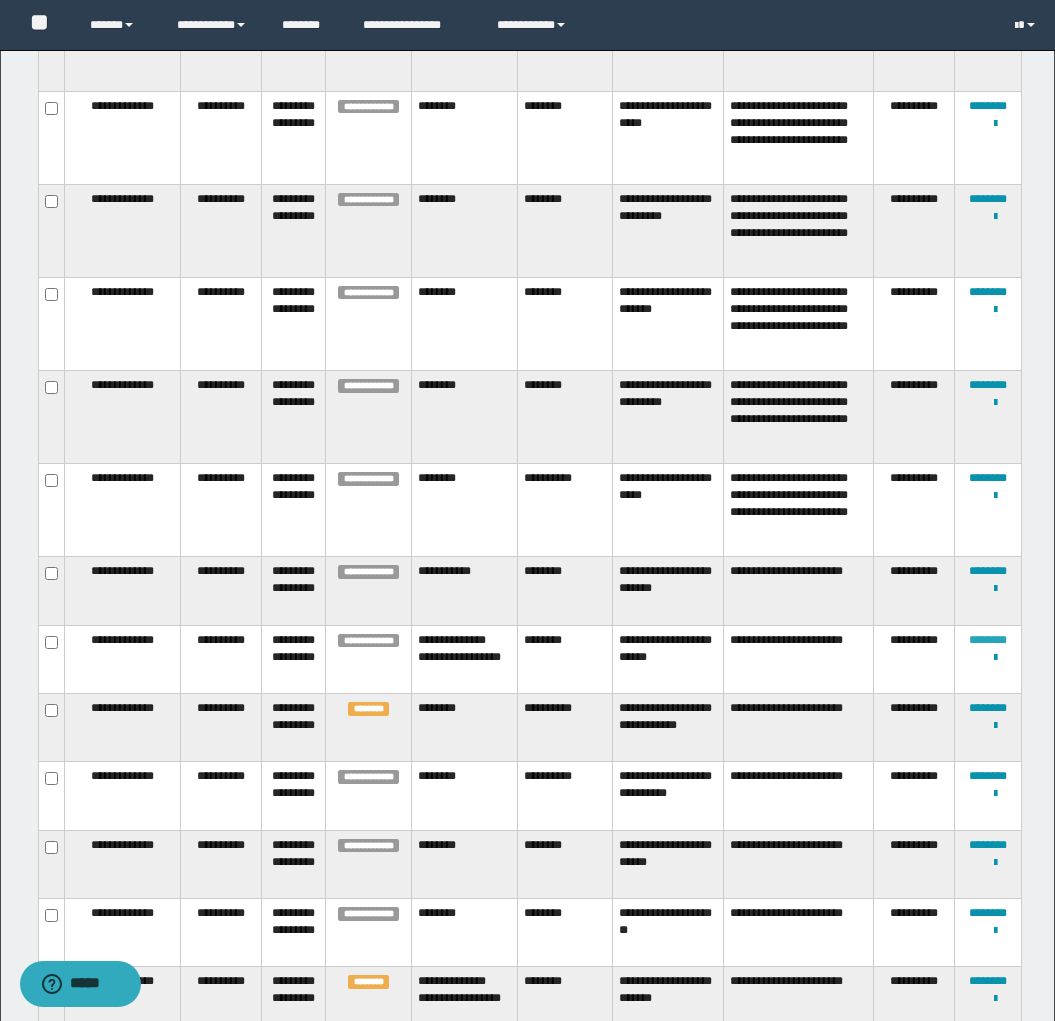click on "********" at bounding box center [988, 640] 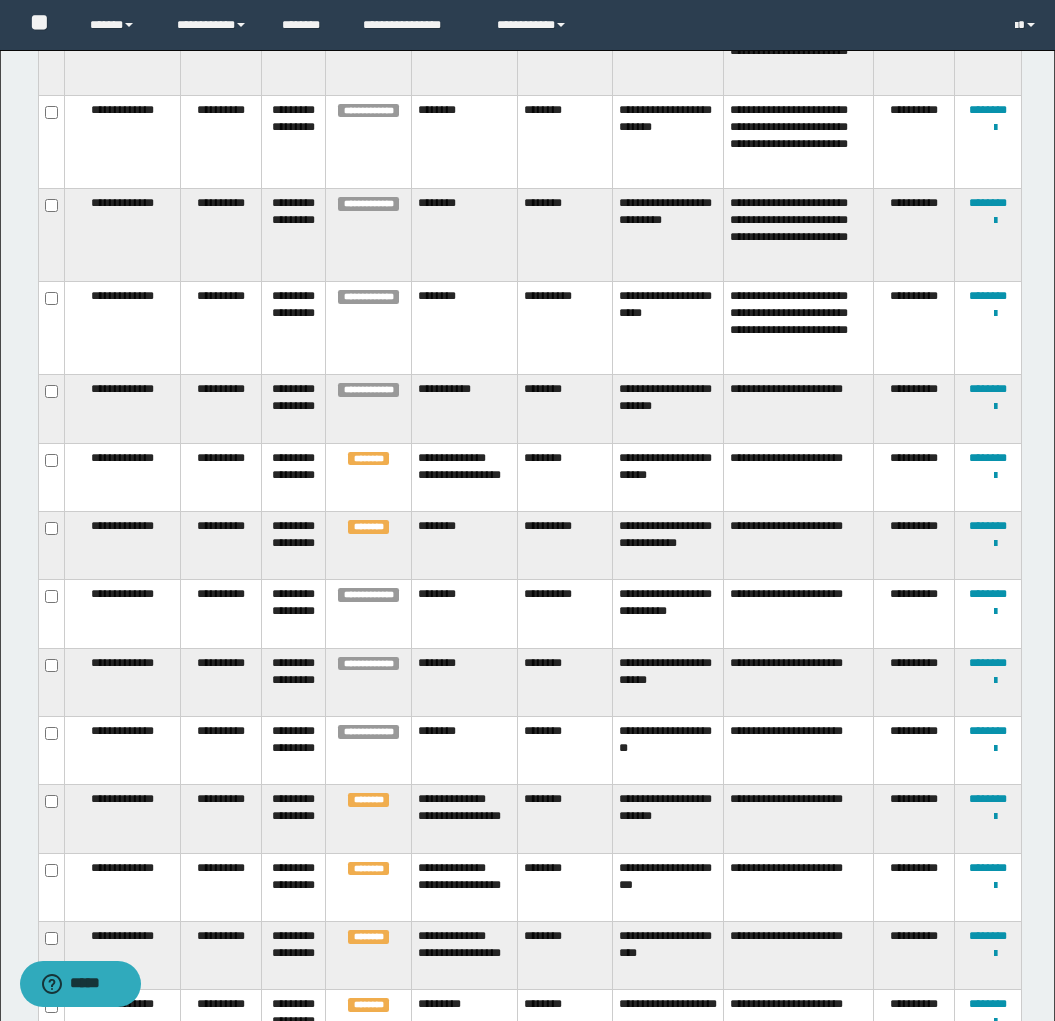 scroll, scrollTop: 2016, scrollLeft: 0, axis: vertical 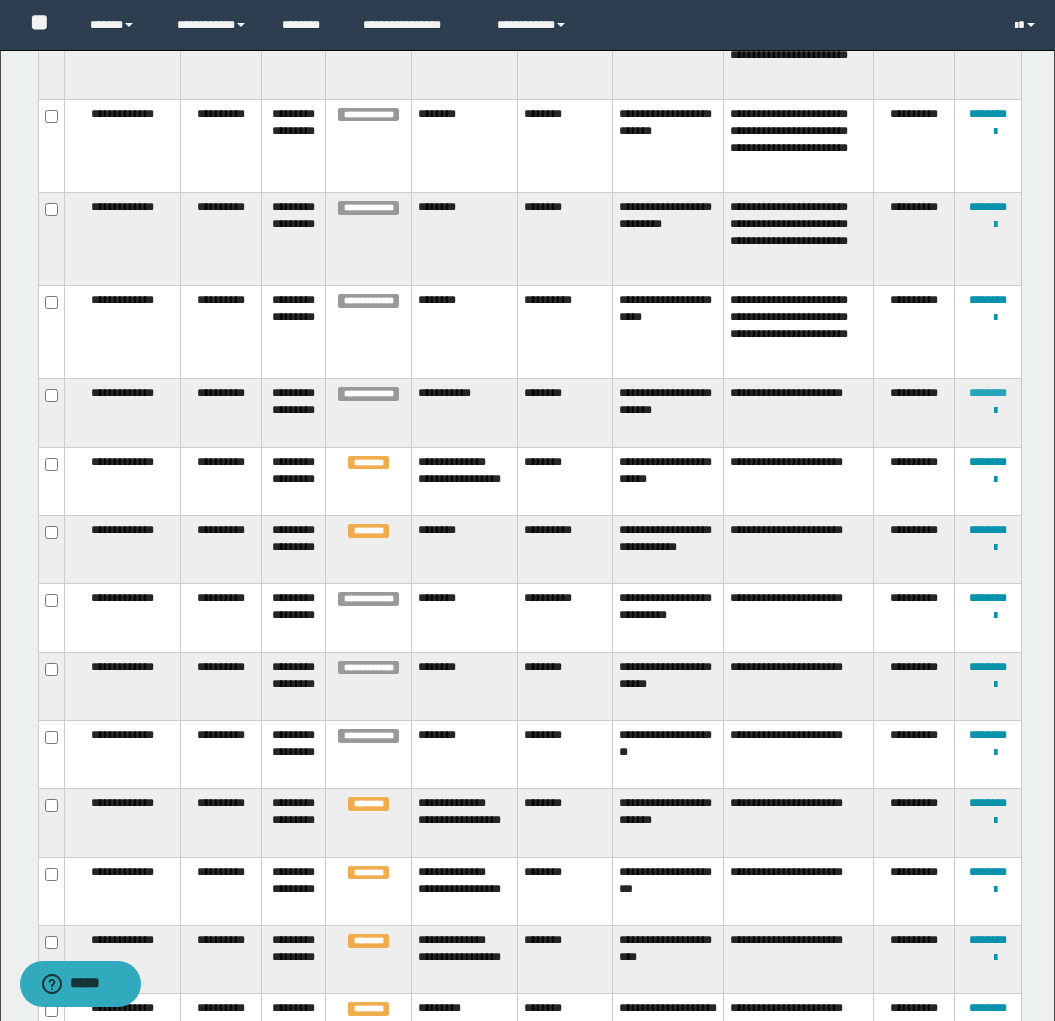 click on "********" at bounding box center (988, 393) 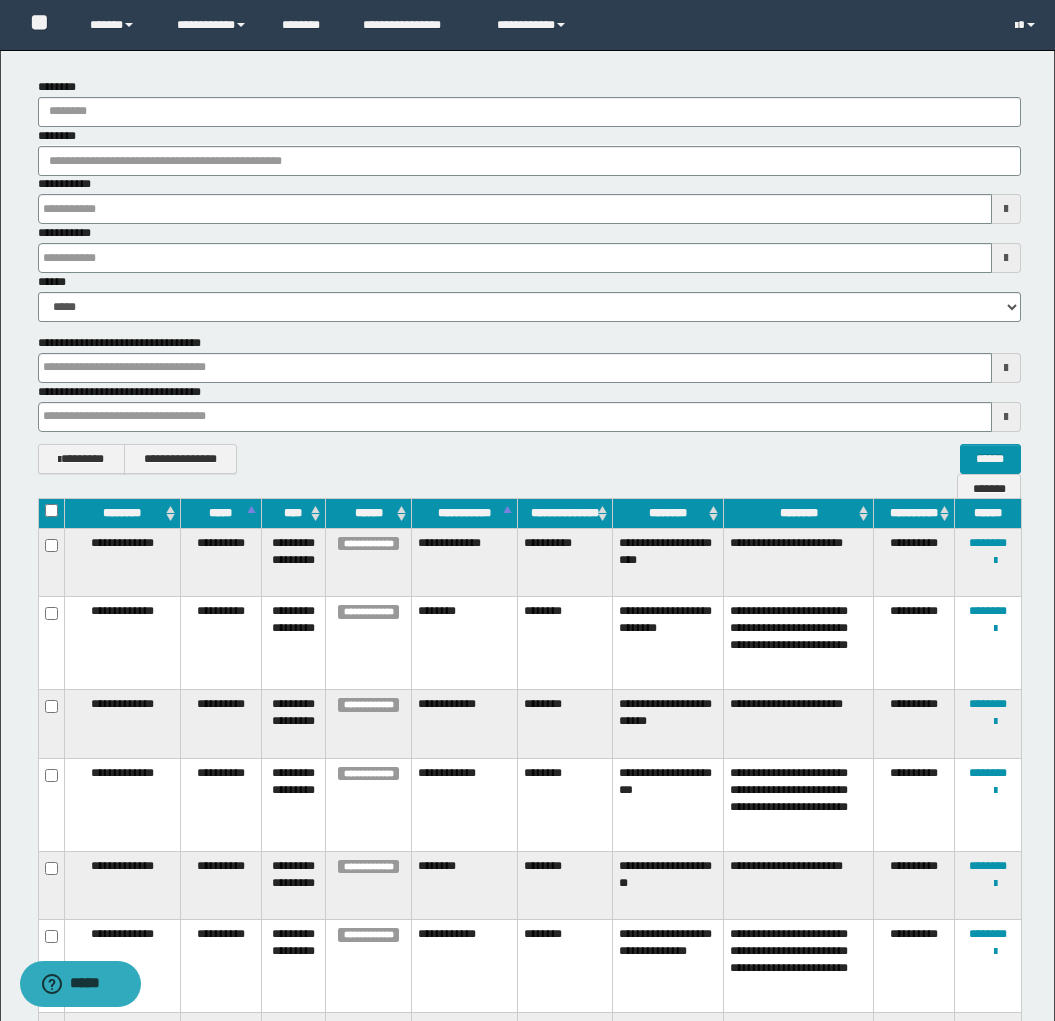 scroll, scrollTop: 0, scrollLeft: 0, axis: both 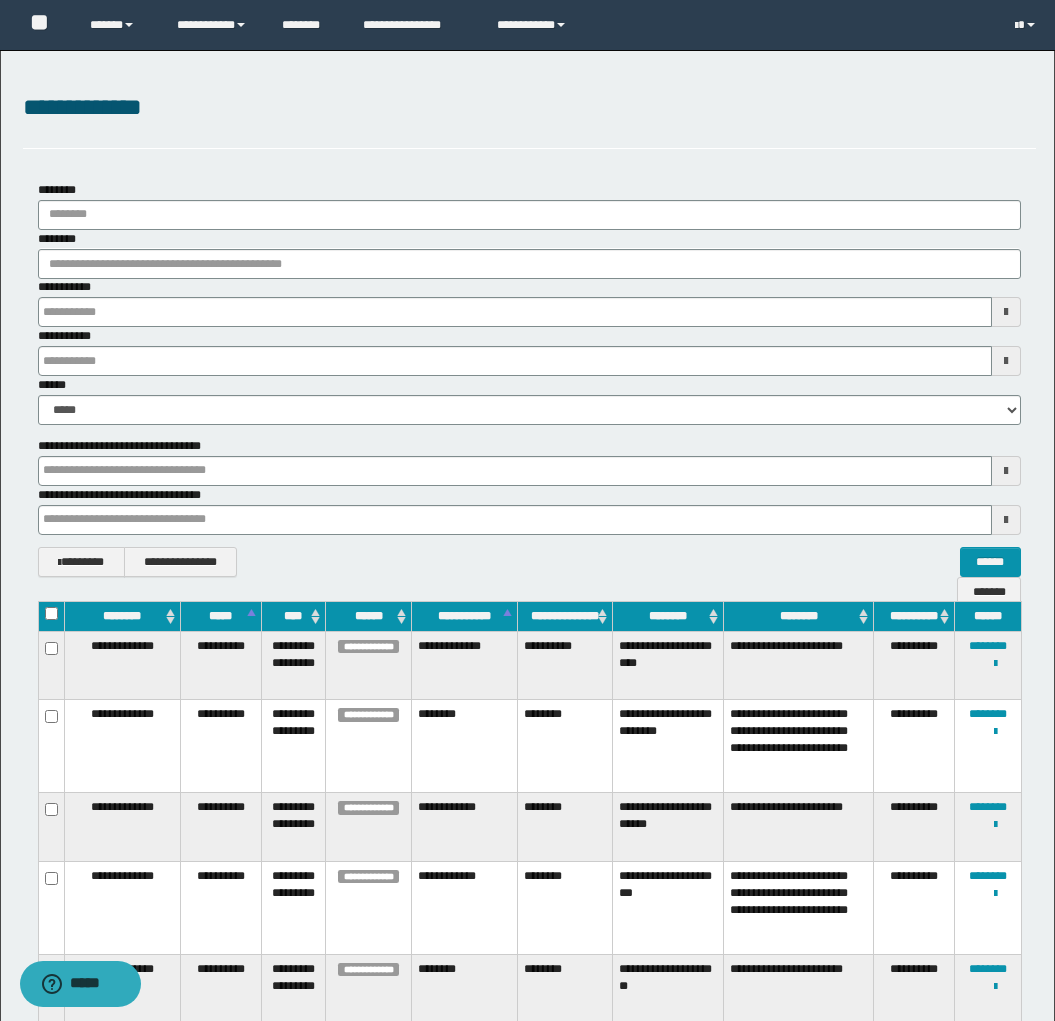 click on "**********" at bounding box center [527, 1605] 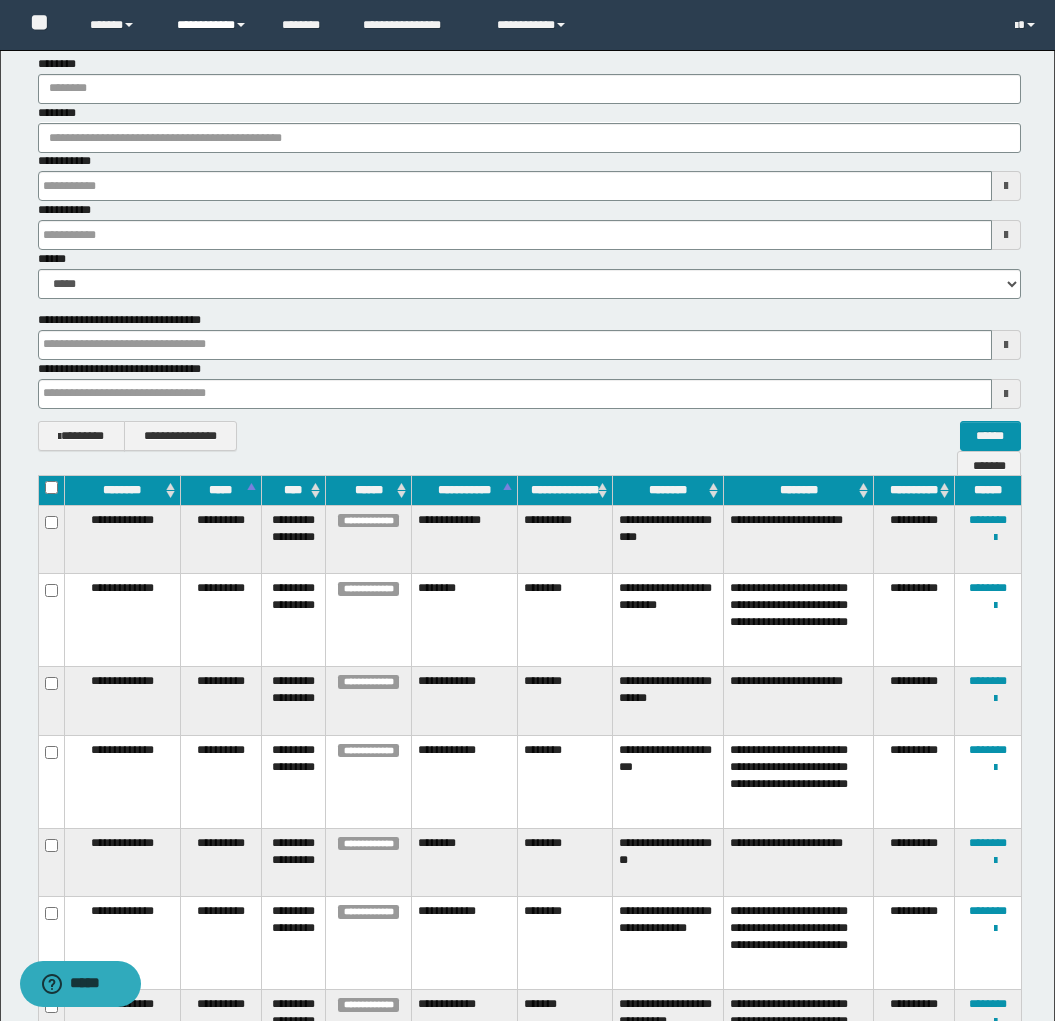 scroll, scrollTop: 145, scrollLeft: 0, axis: vertical 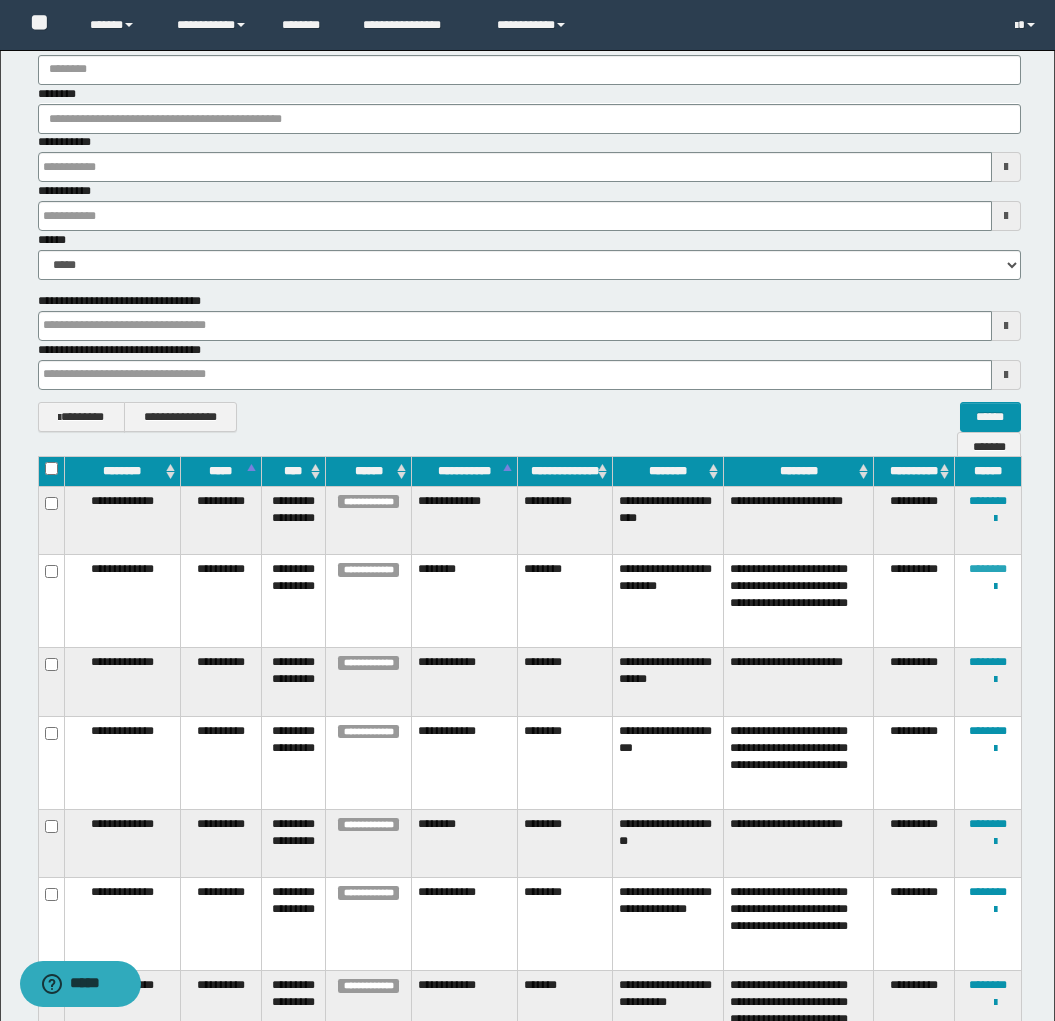 click on "********" at bounding box center [988, 569] 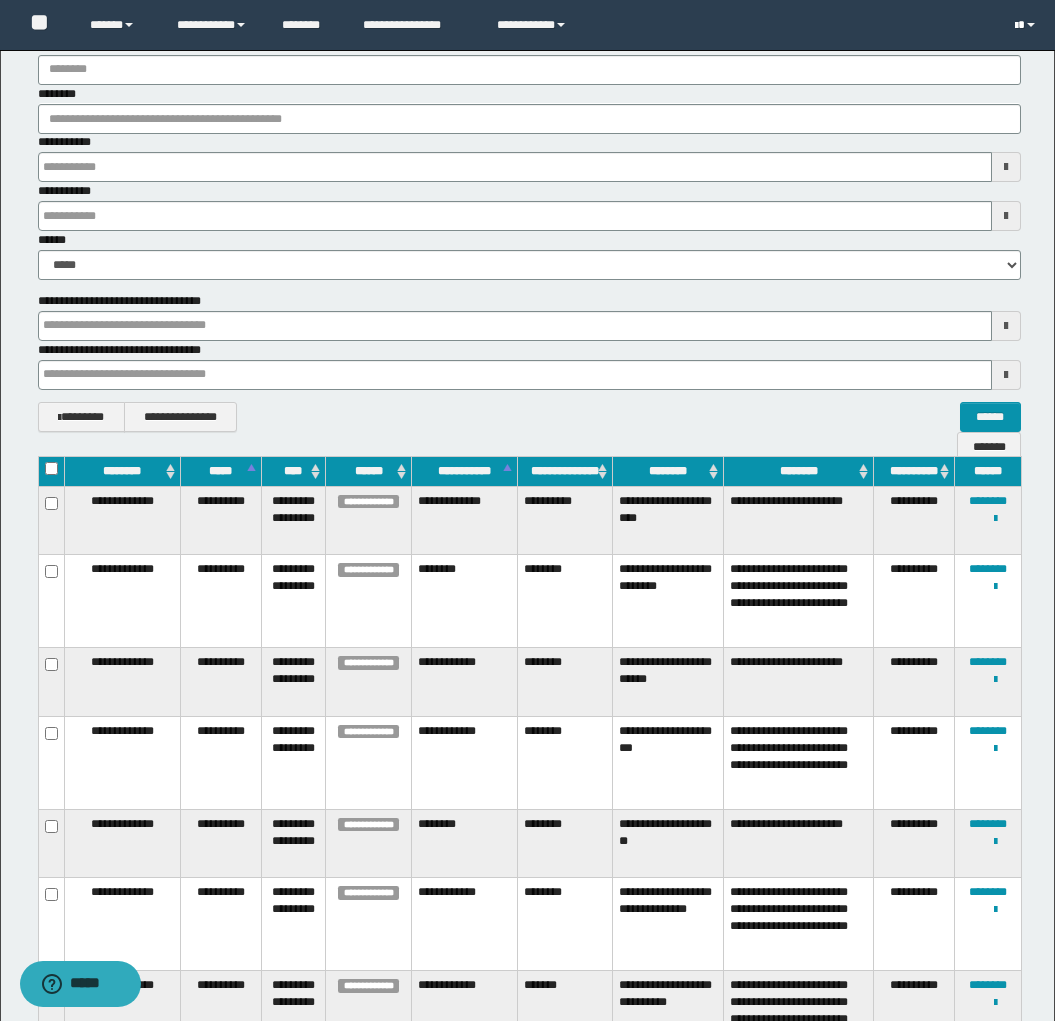 click at bounding box center (1027, 25) 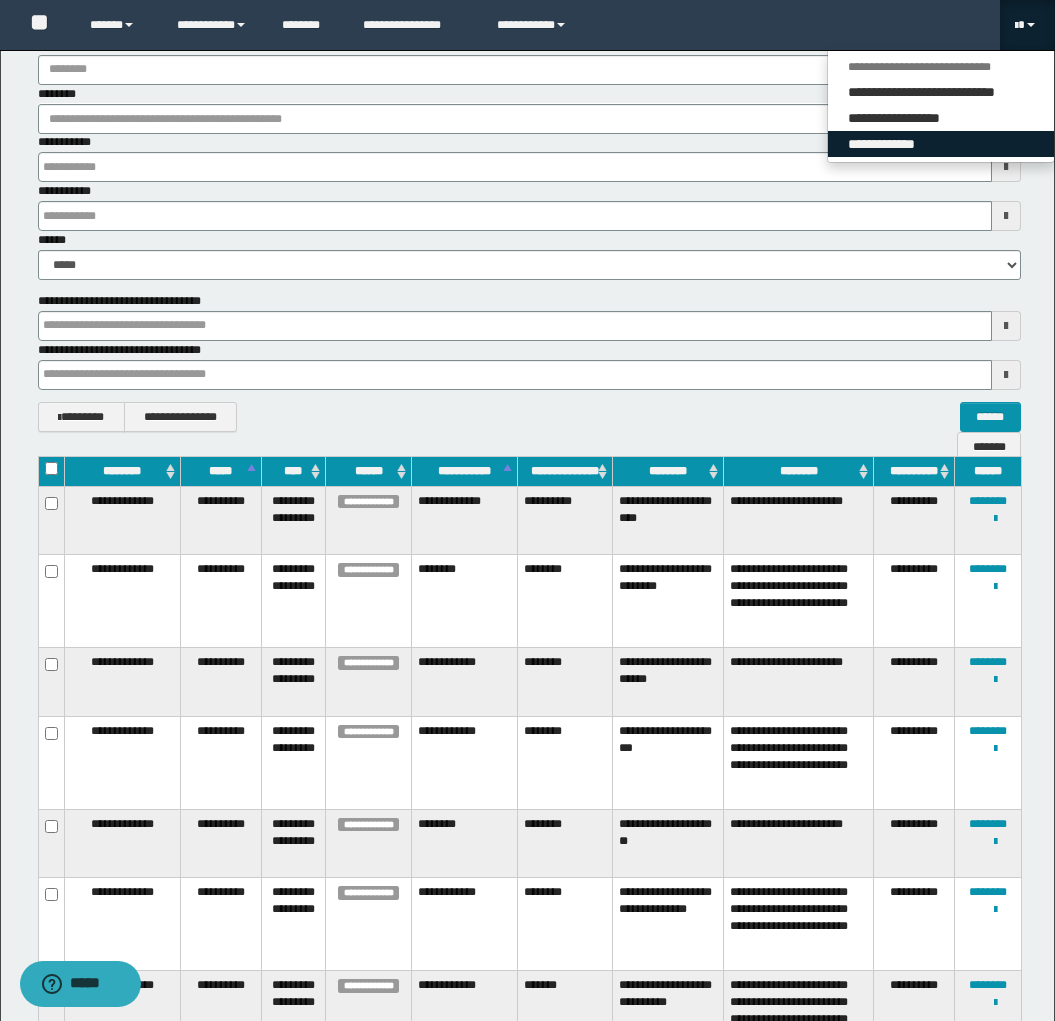 click on "**********" at bounding box center (941, 144) 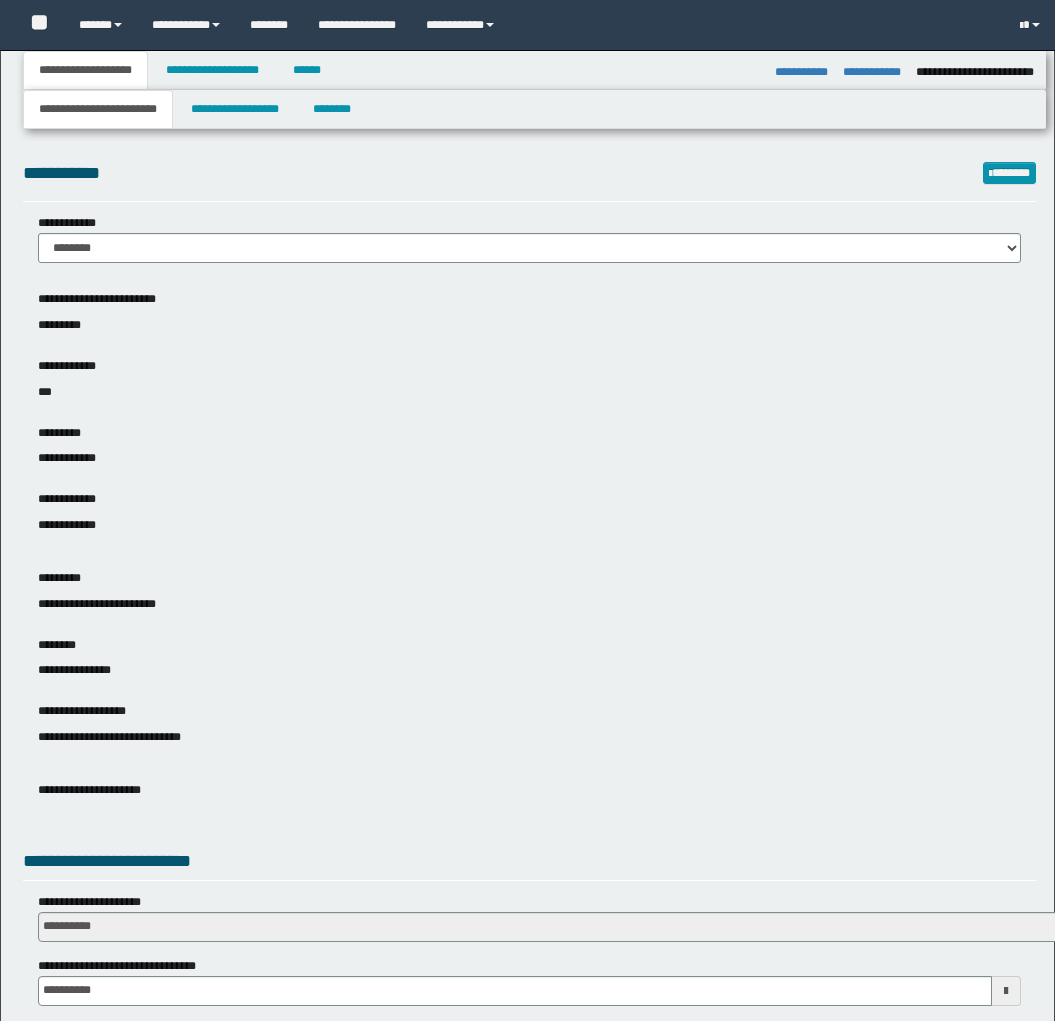 select on "*" 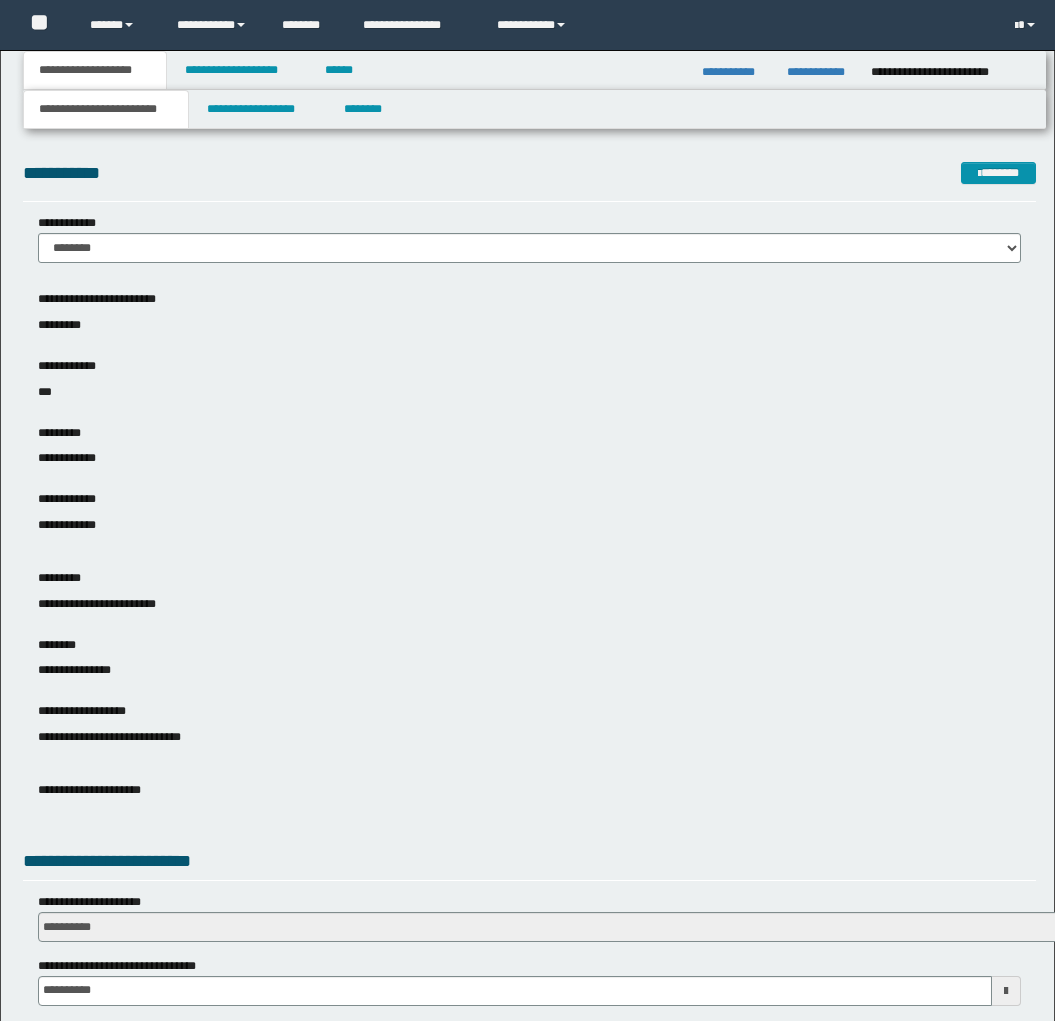 scroll, scrollTop: 0, scrollLeft: 0, axis: both 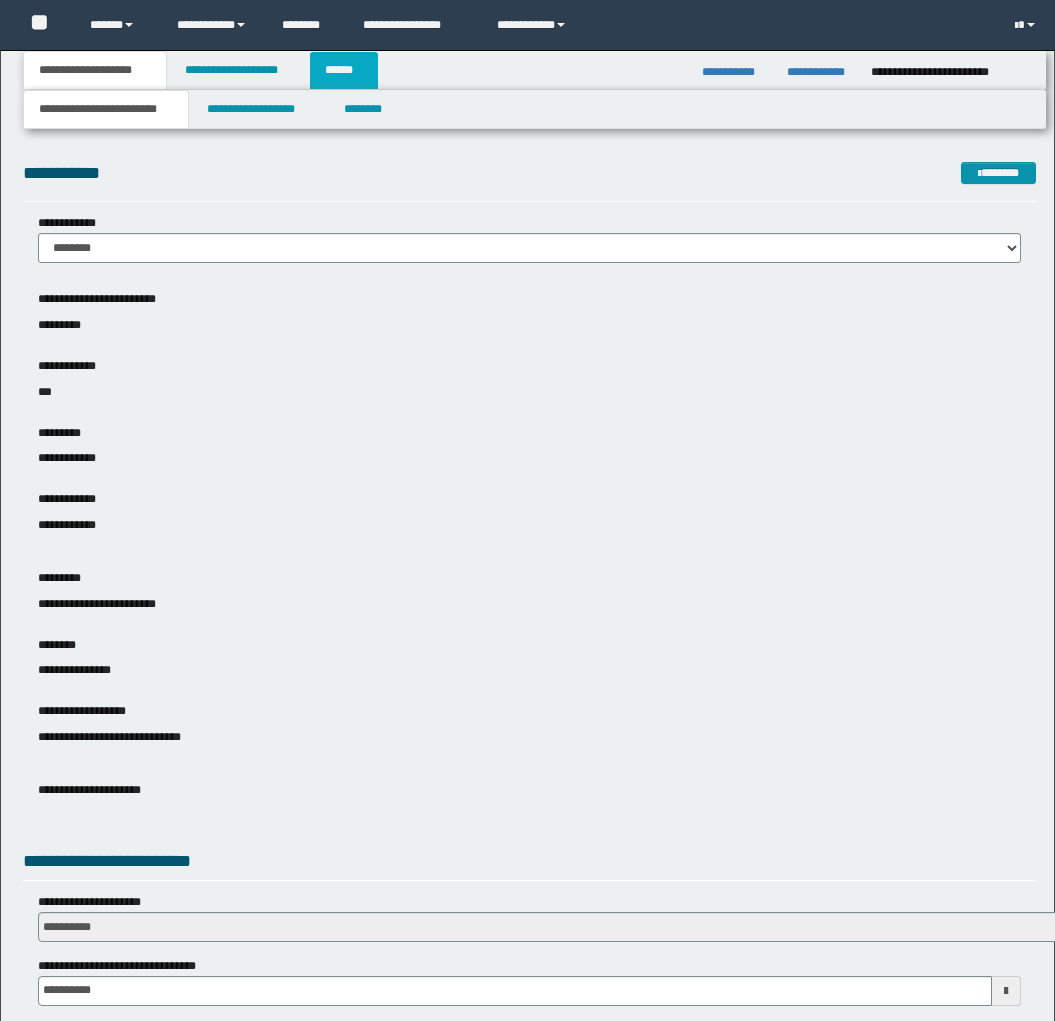 click on "******" at bounding box center [344, 70] 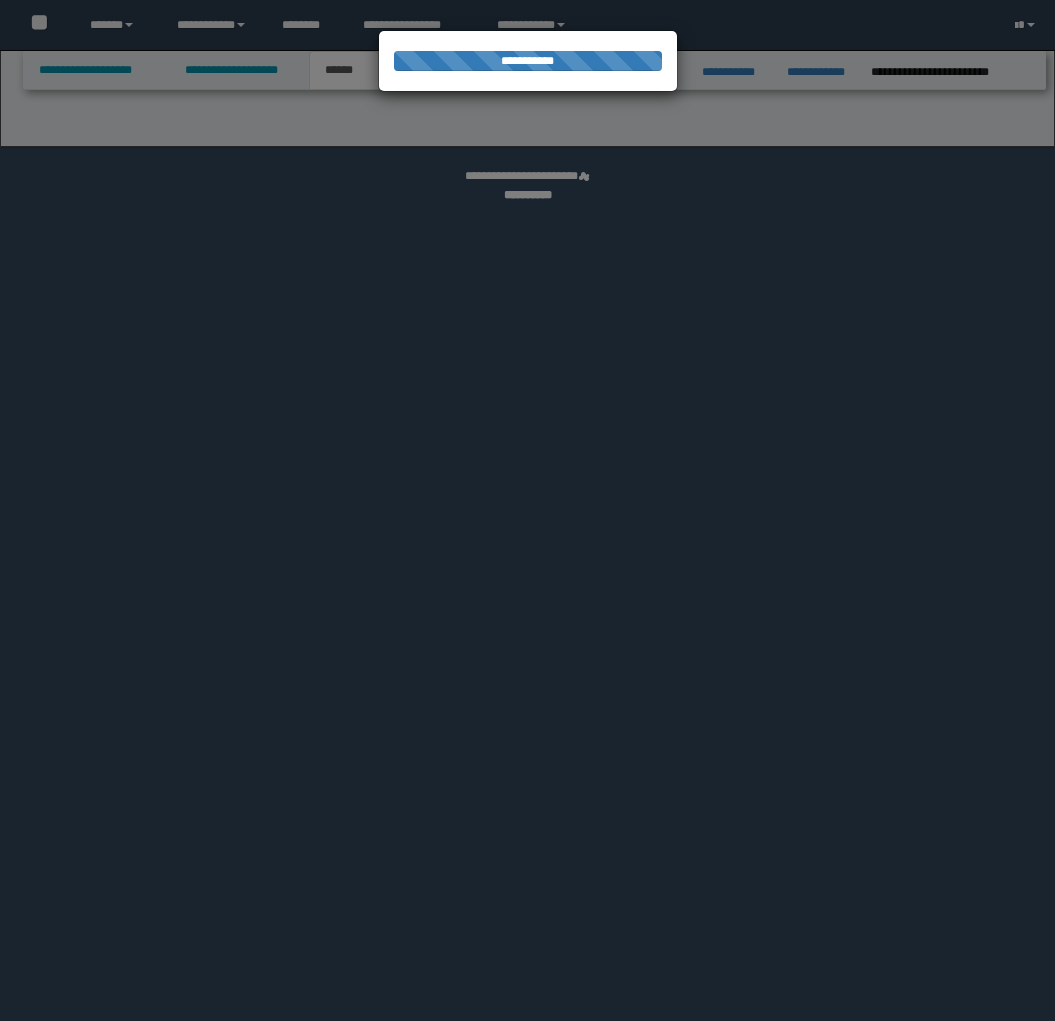 scroll, scrollTop: 0, scrollLeft: 0, axis: both 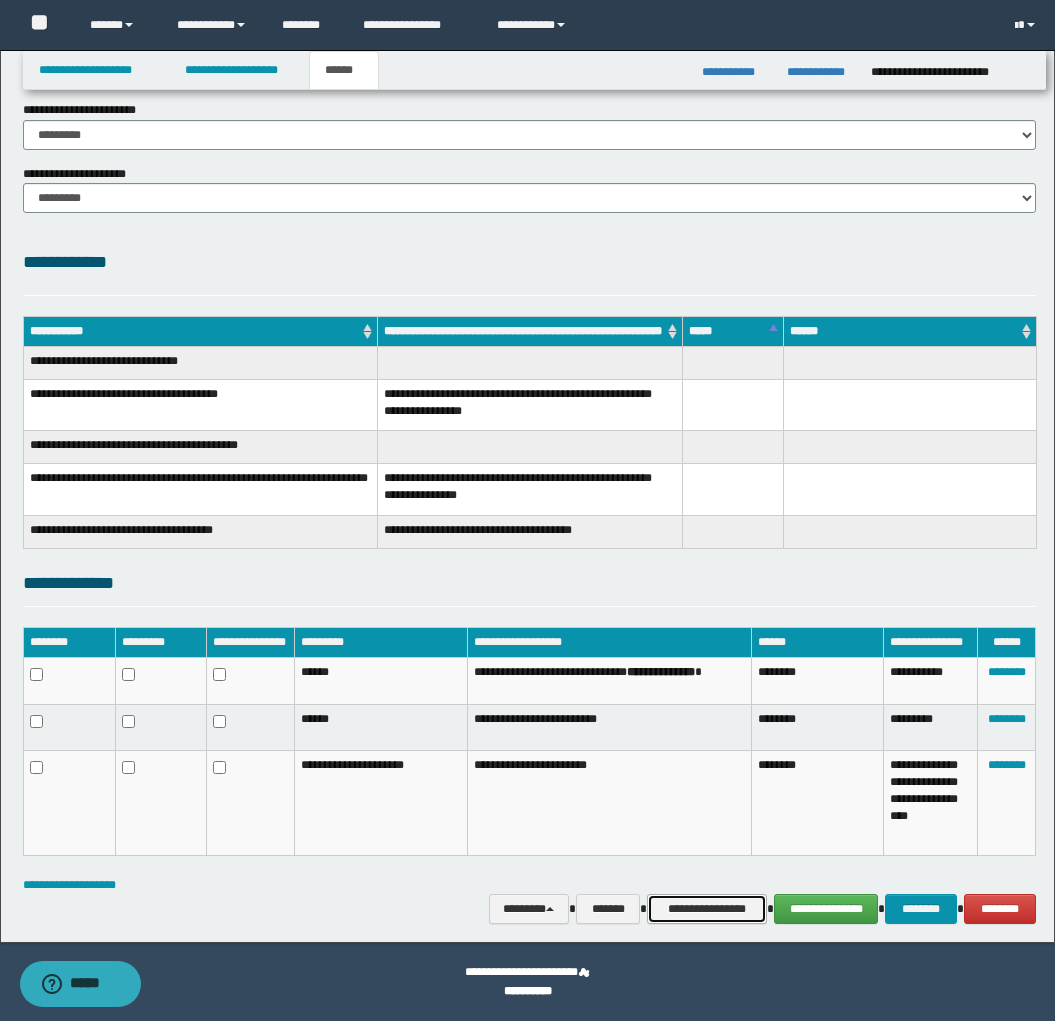 click on "**********" at bounding box center [707, 909] 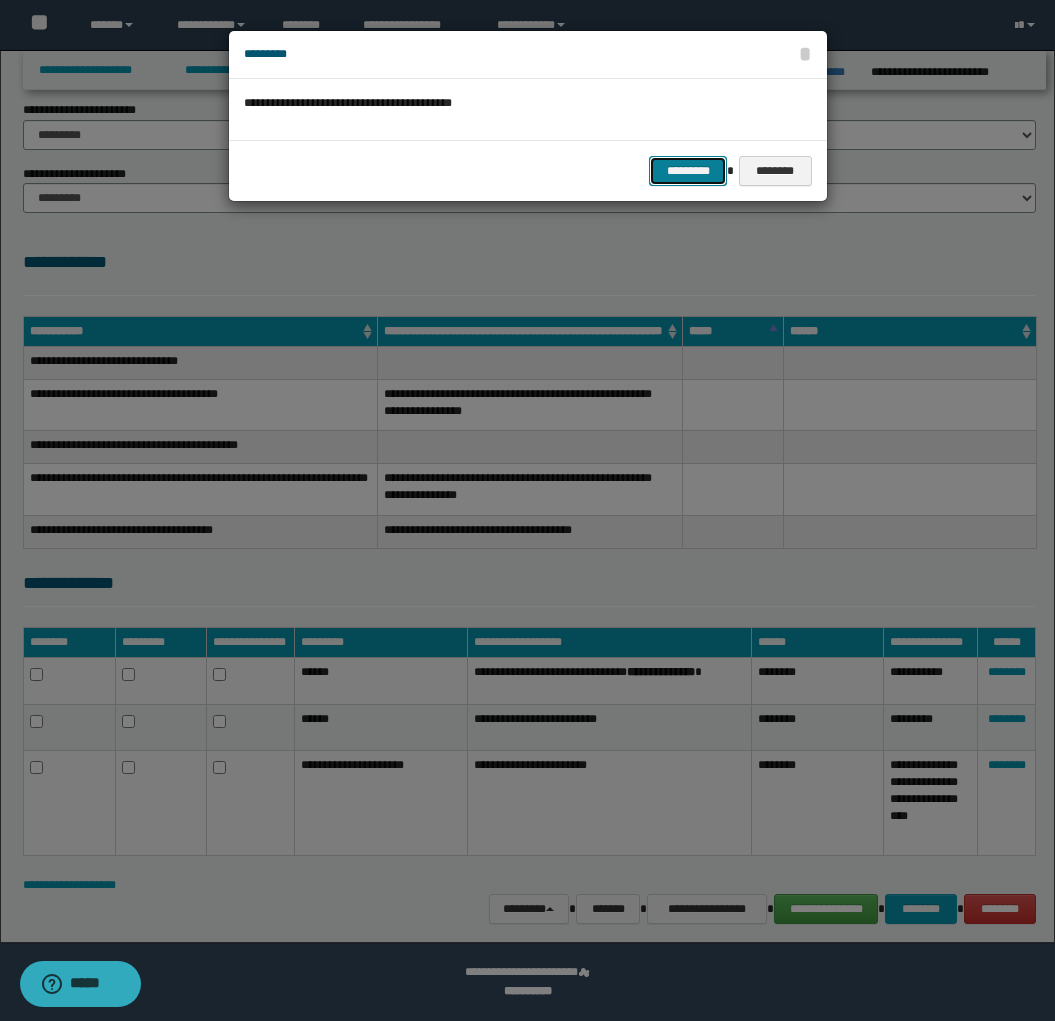 click on "*********" at bounding box center [688, 171] 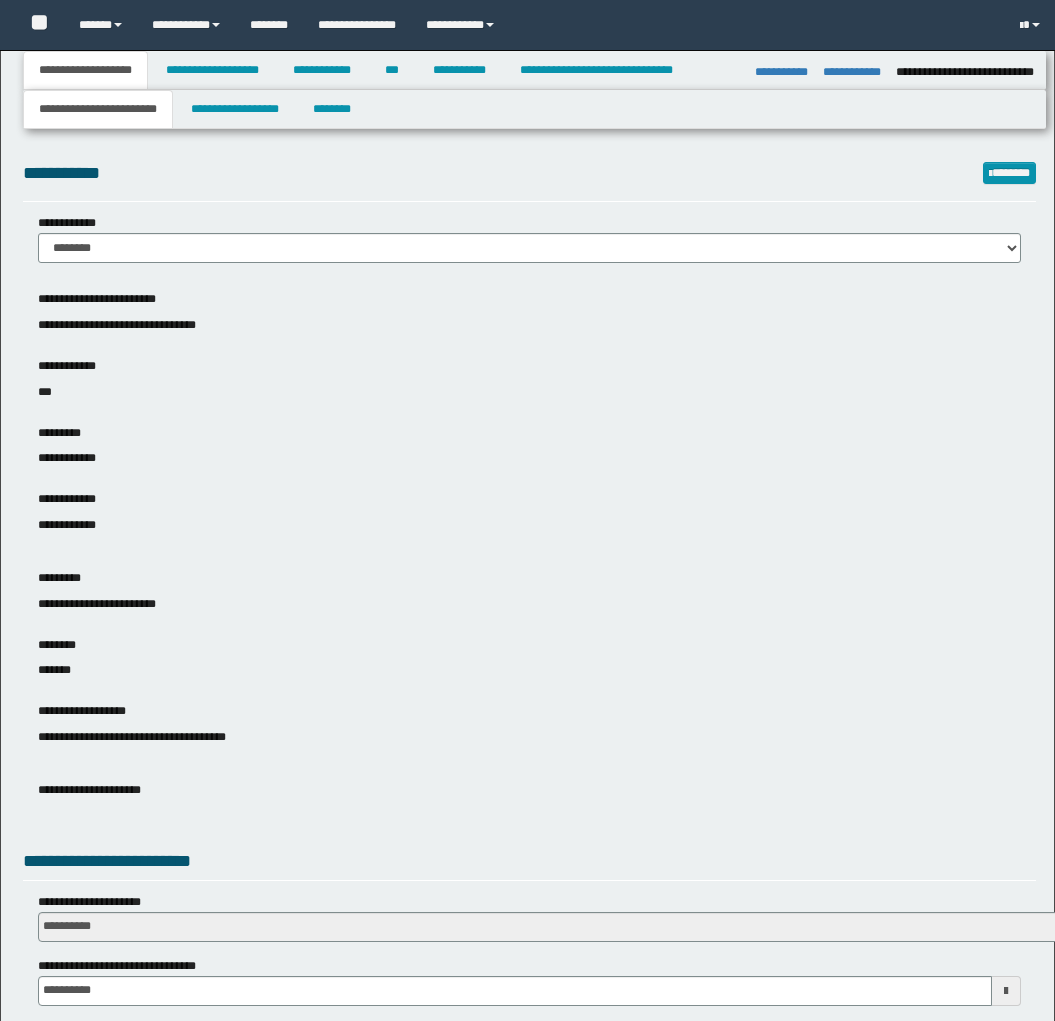 select on "*" 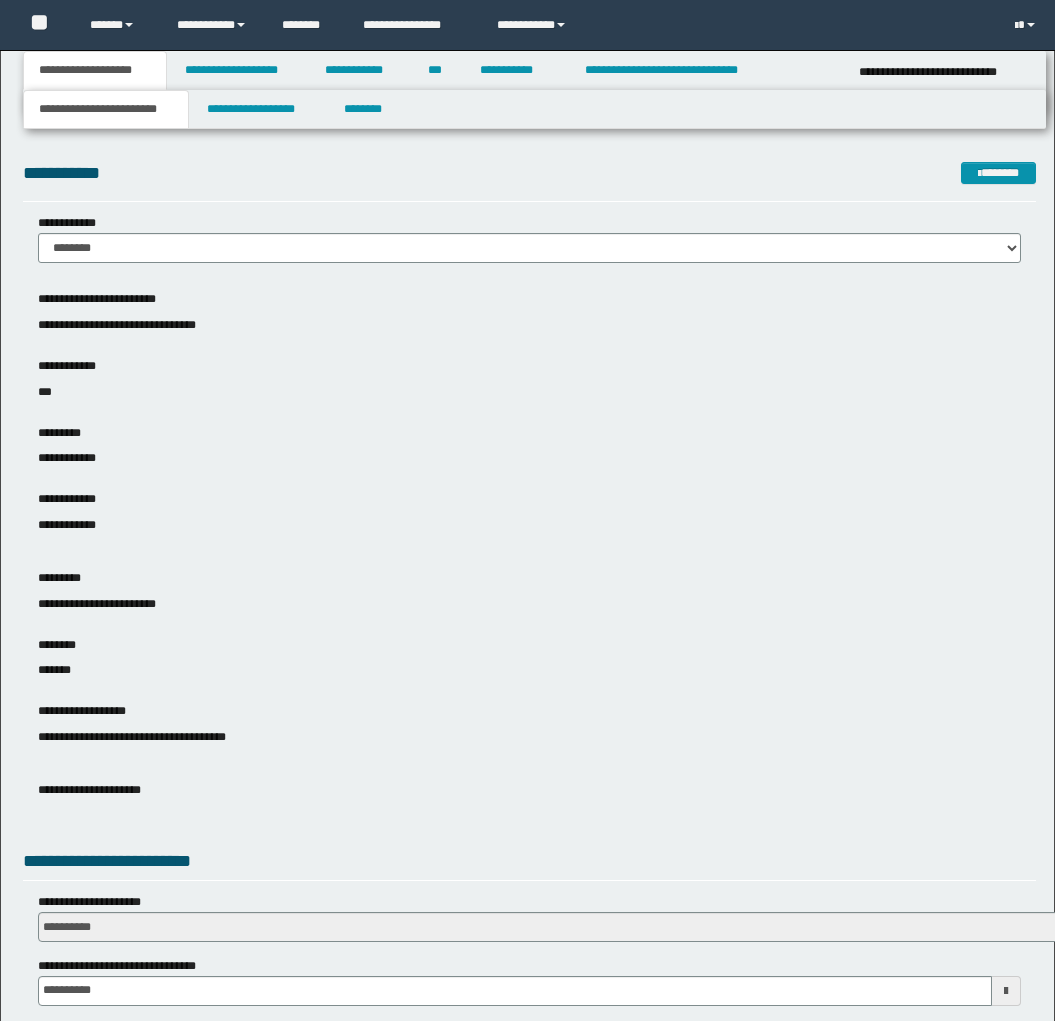 scroll, scrollTop: 0, scrollLeft: 0, axis: both 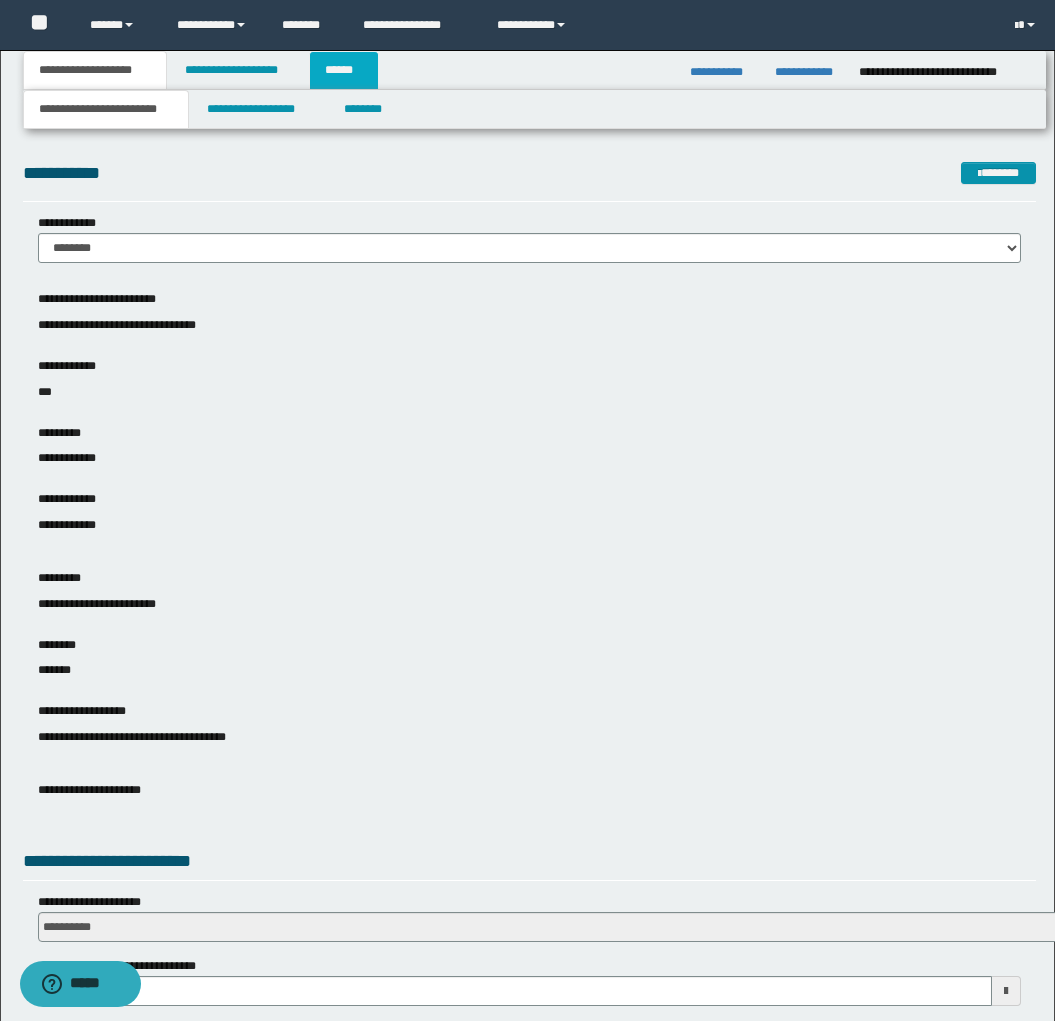 click on "******" at bounding box center (344, 70) 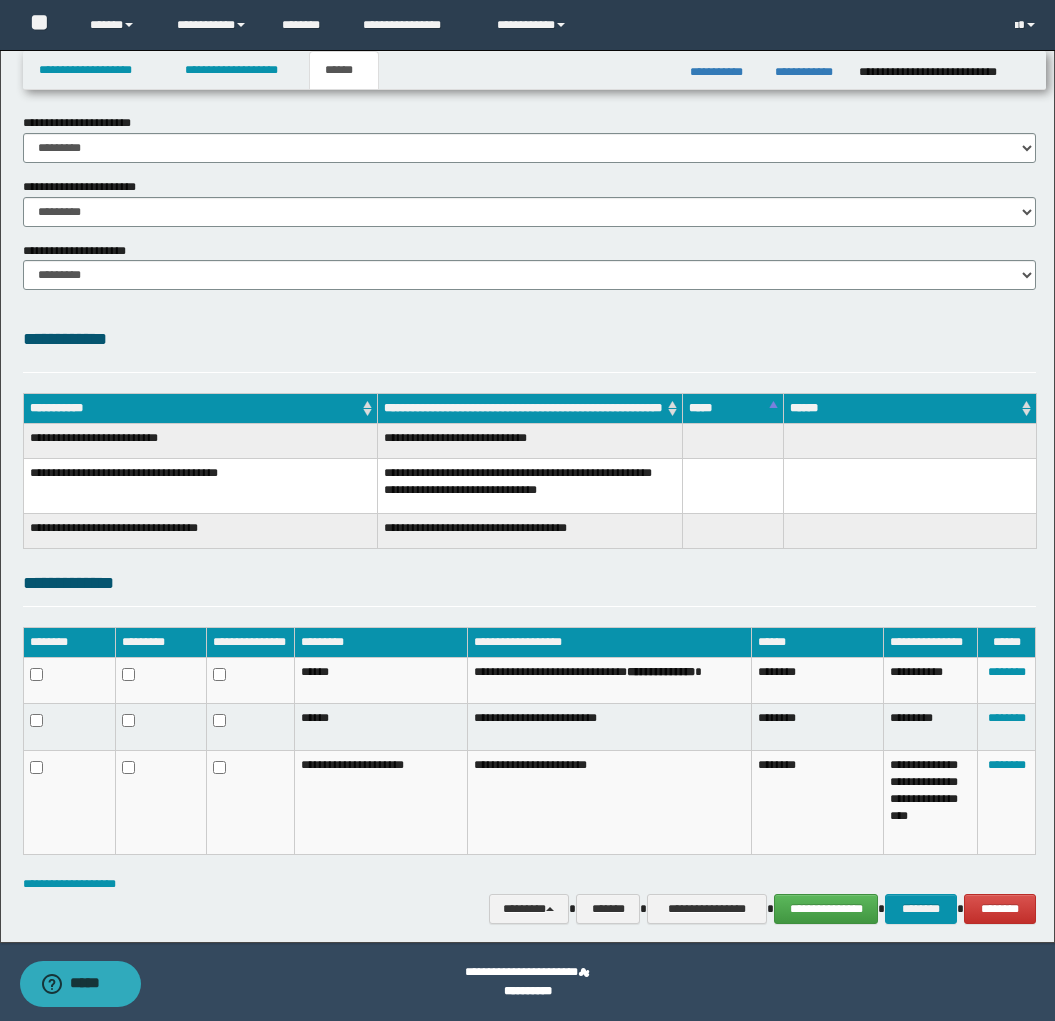 scroll, scrollTop: 0, scrollLeft: 0, axis: both 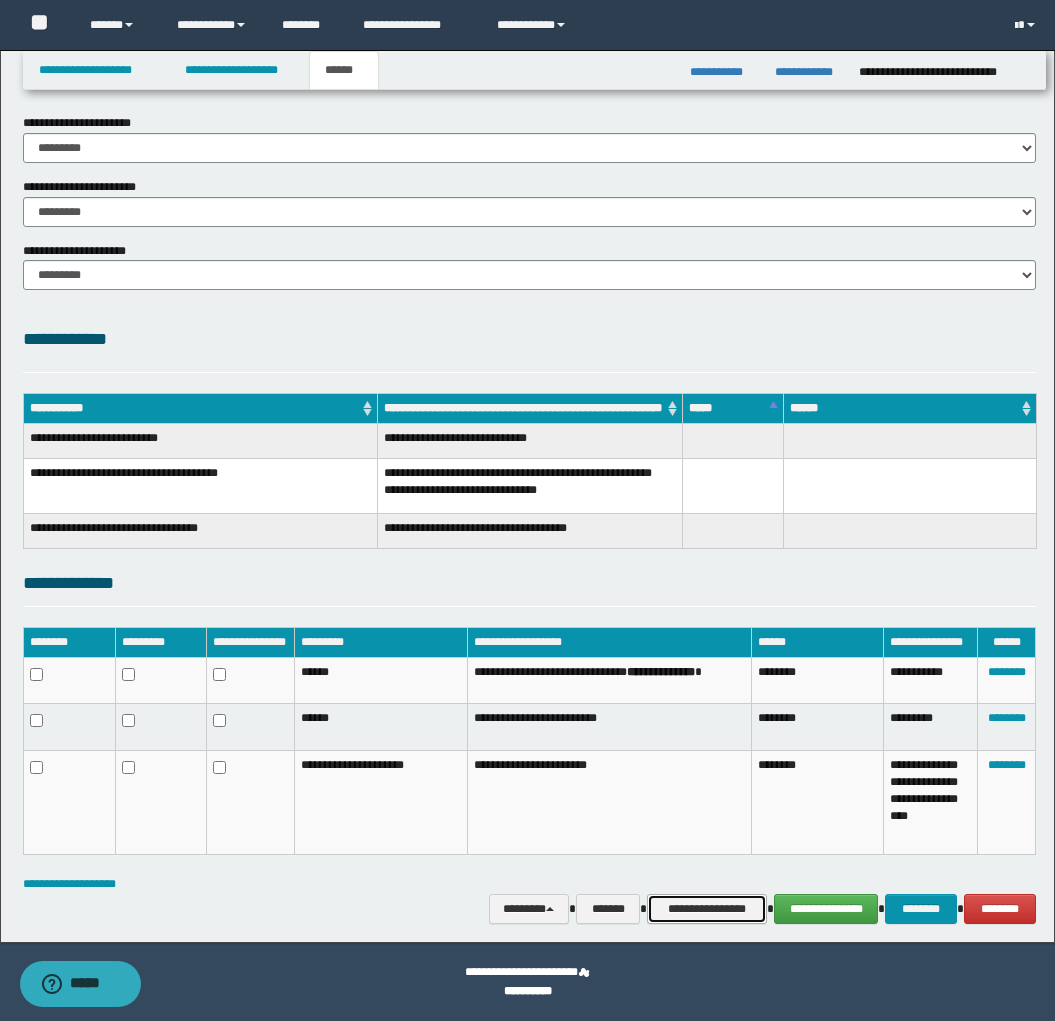 click on "**********" at bounding box center [707, 909] 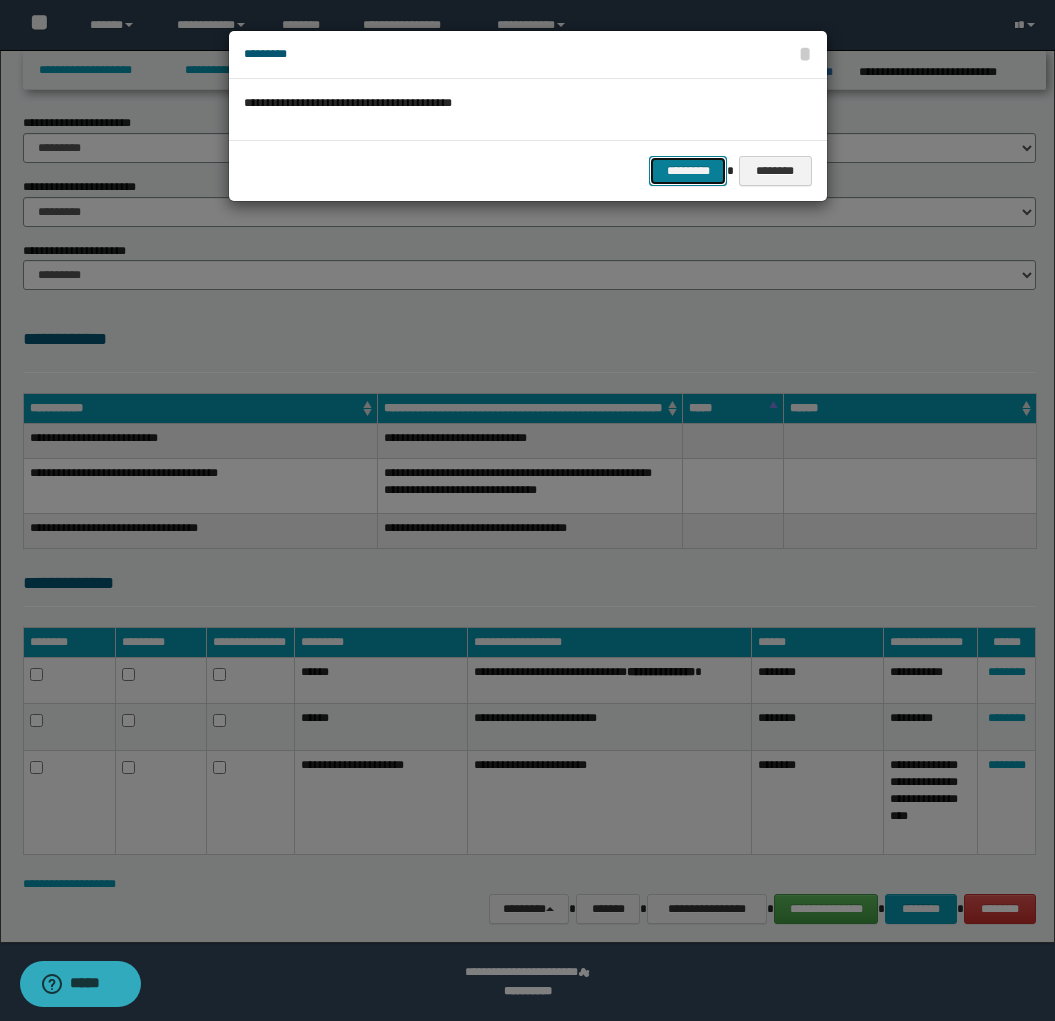 click on "*********" at bounding box center [688, 171] 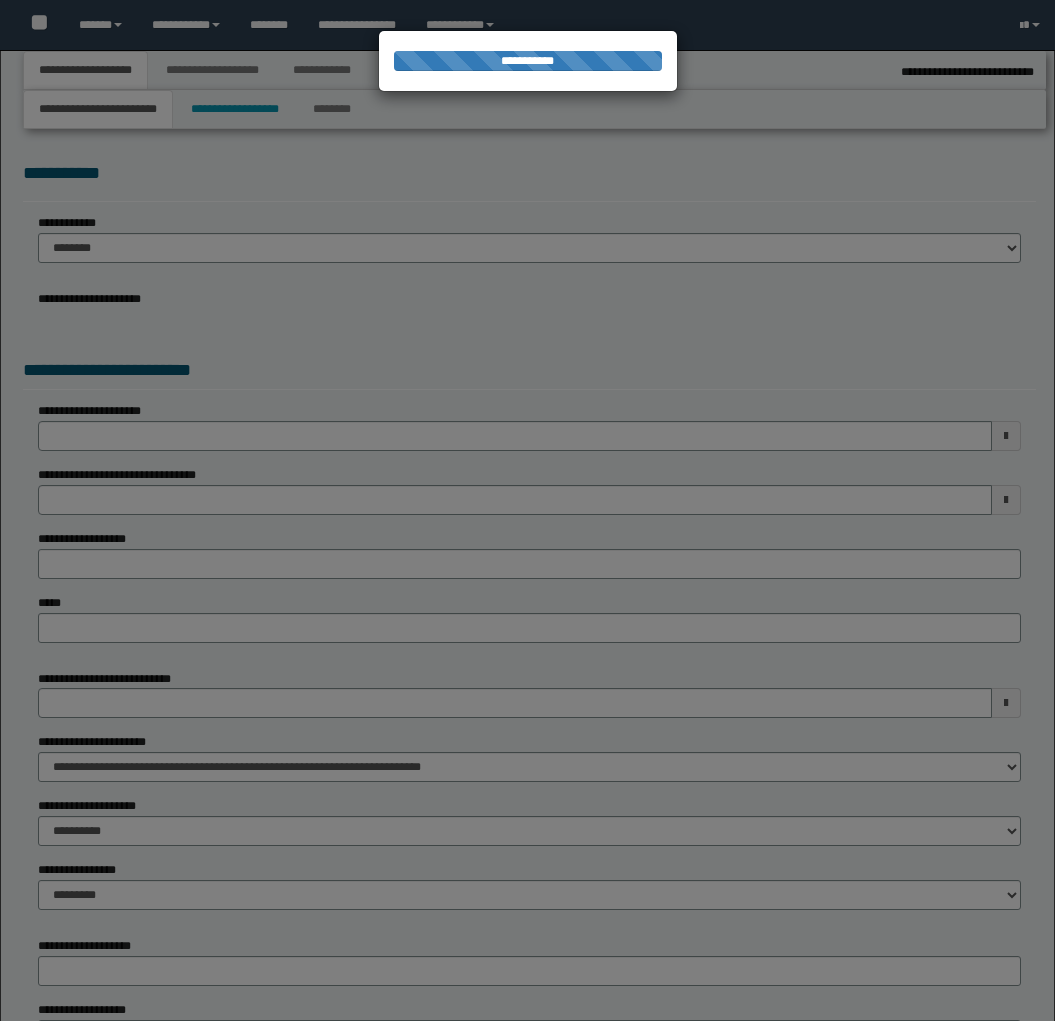 select on "*" 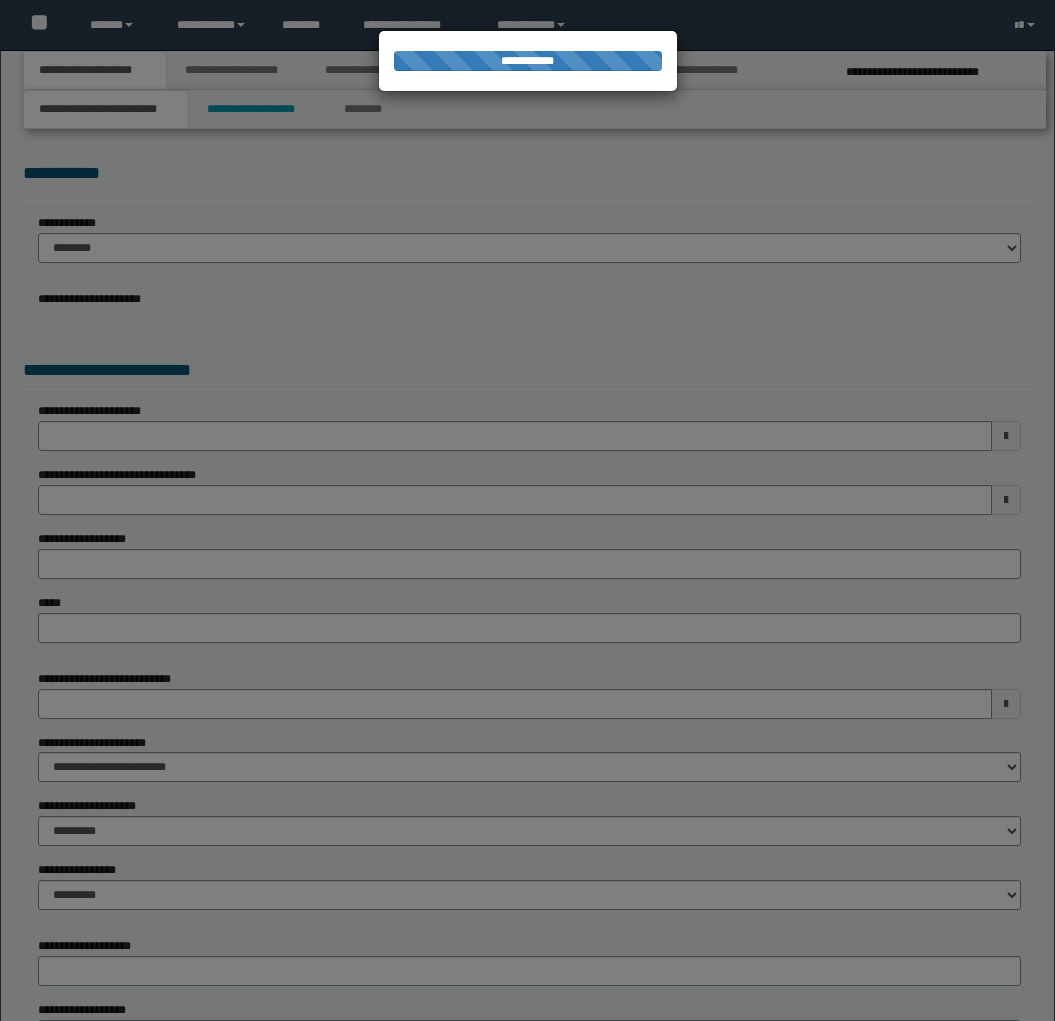 scroll, scrollTop: 0, scrollLeft: 0, axis: both 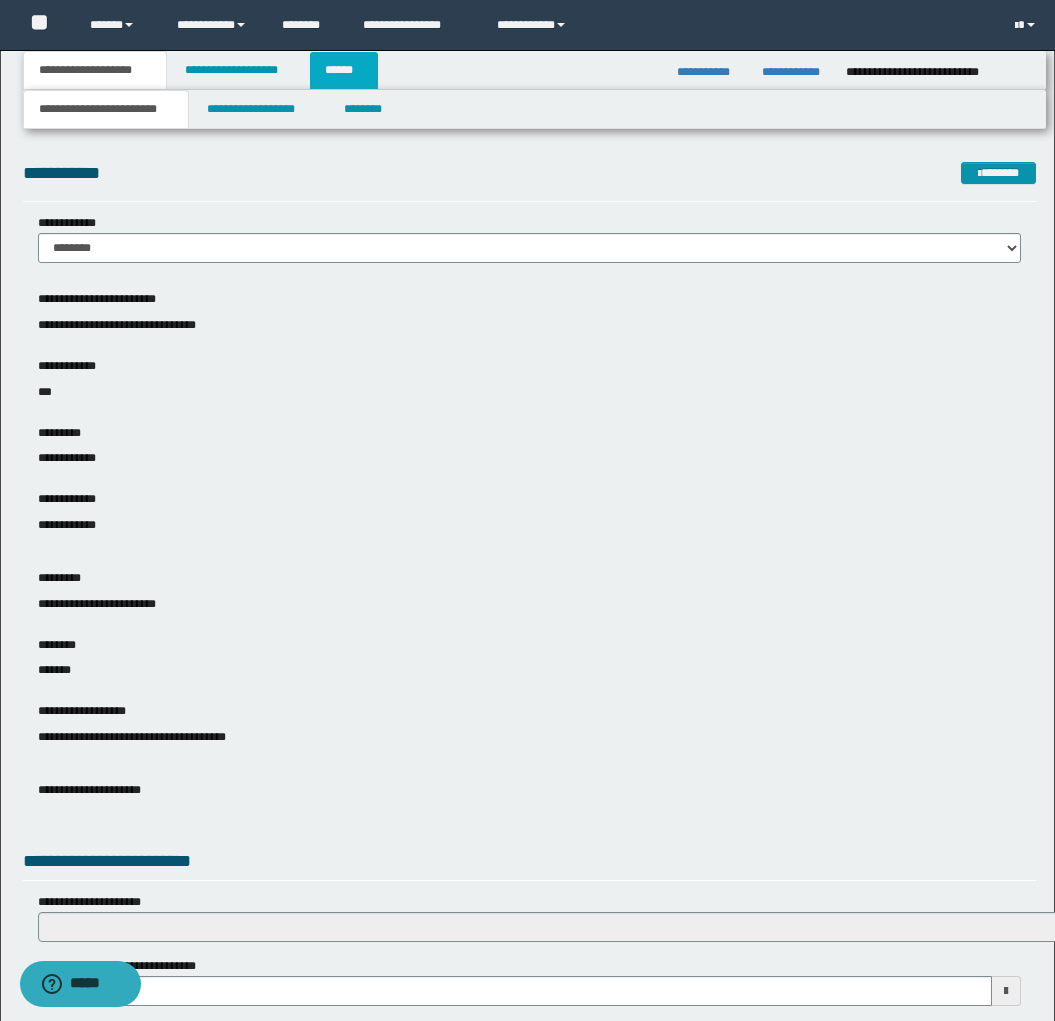 click on "******" at bounding box center (344, 70) 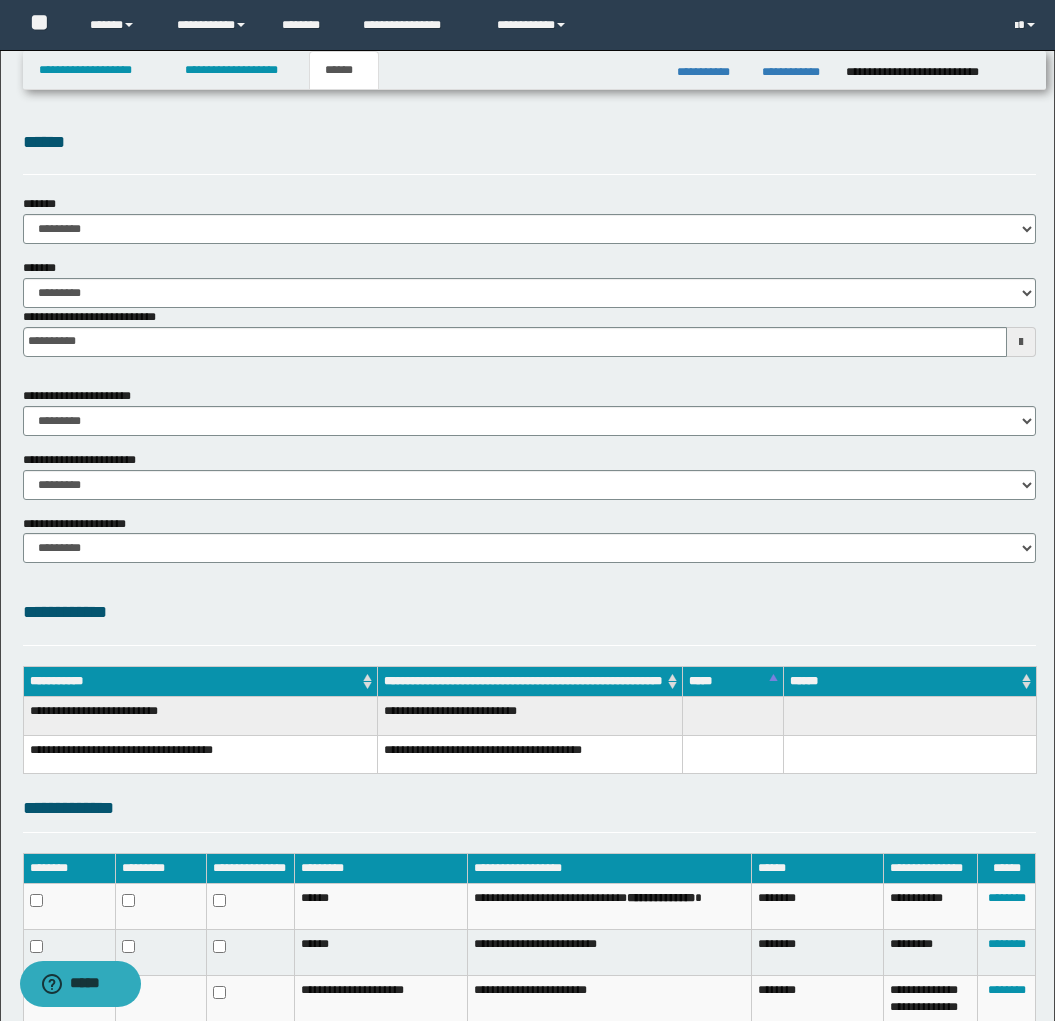 scroll, scrollTop: 225, scrollLeft: 0, axis: vertical 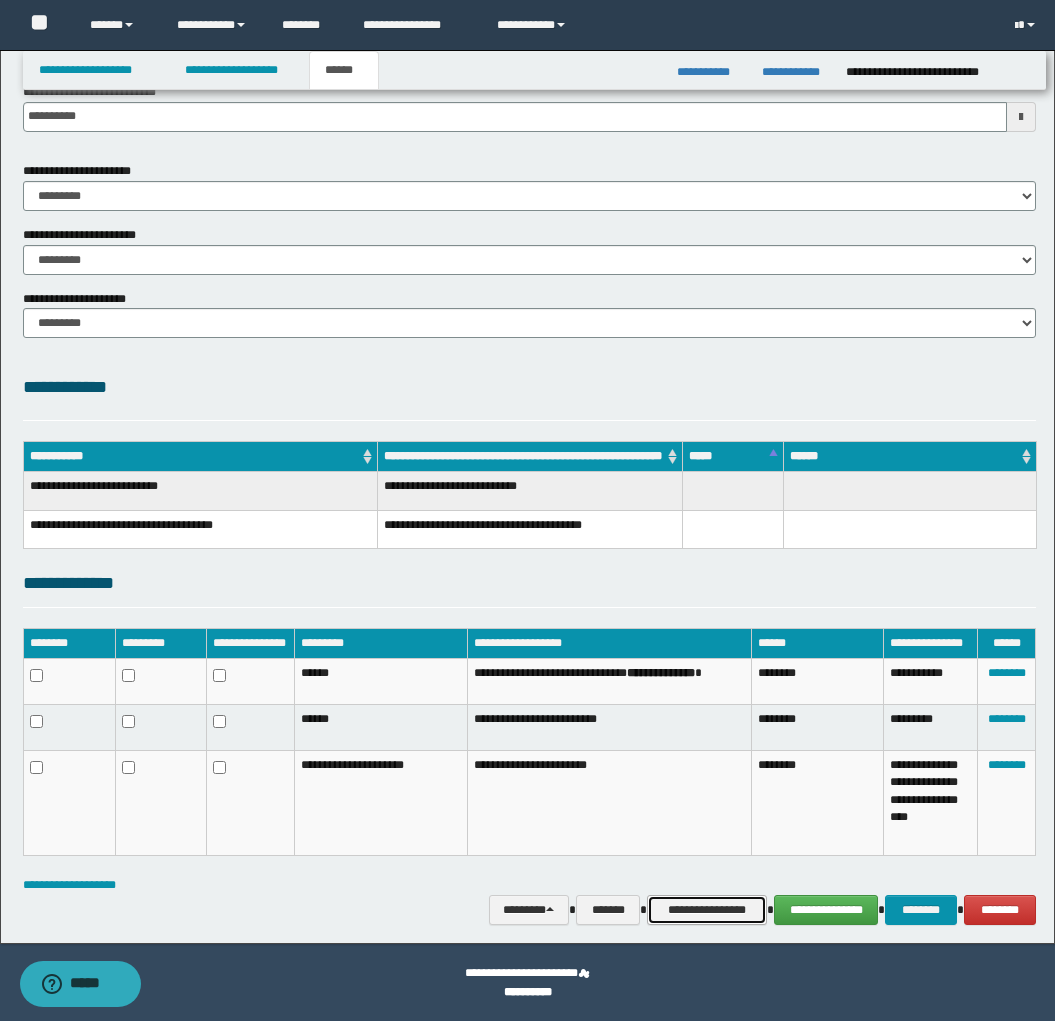 click on "**********" at bounding box center [707, 910] 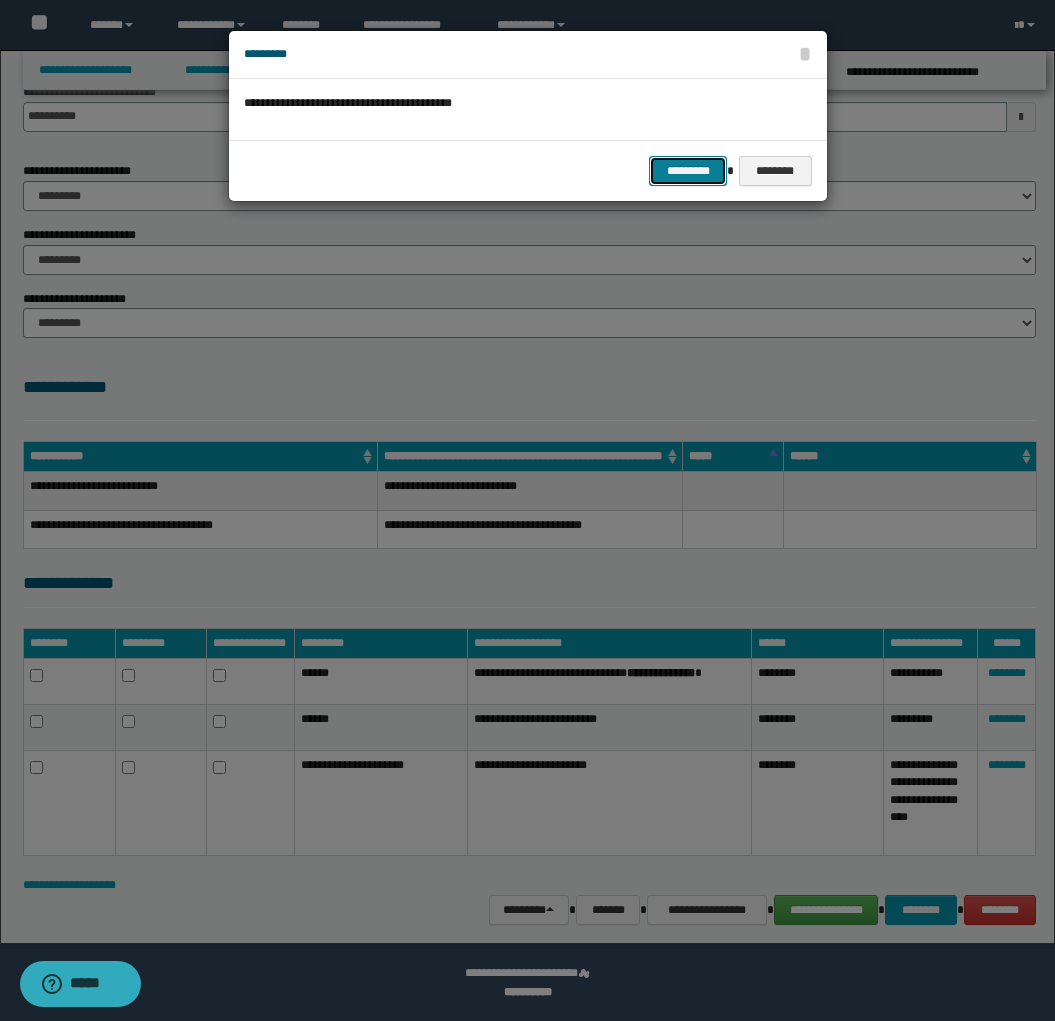 click on "*********" at bounding box center [688, 171] 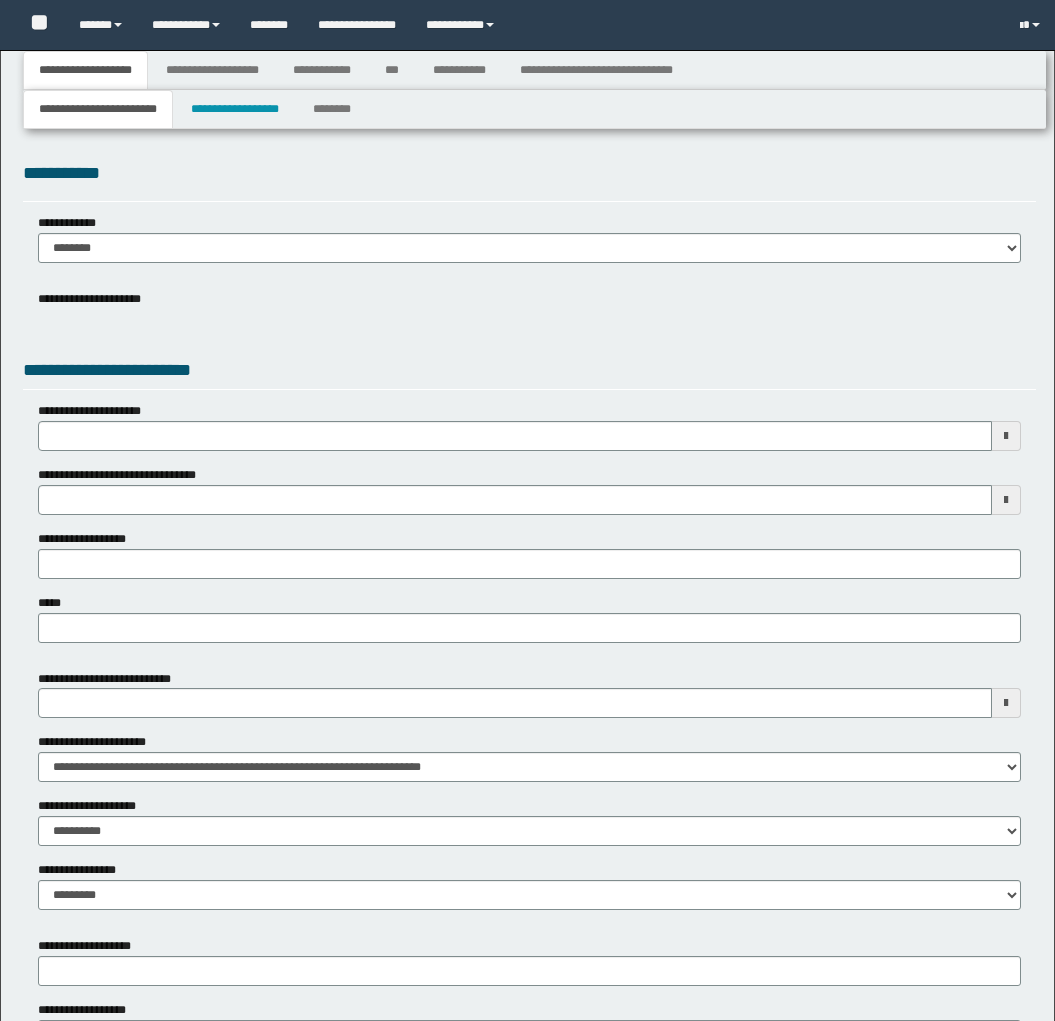 scroll, scrollTop: 0, scrollLeft: 0, axis: both 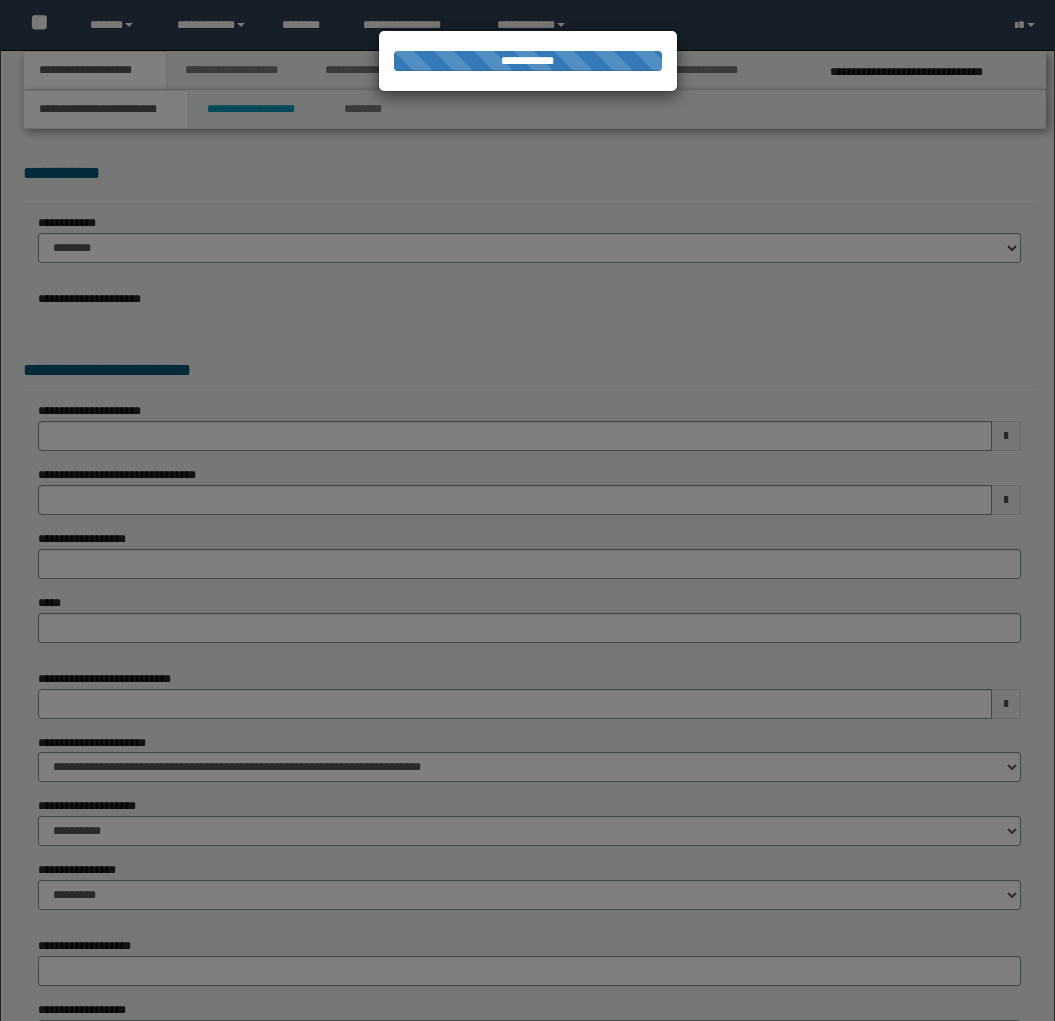 select on "*" 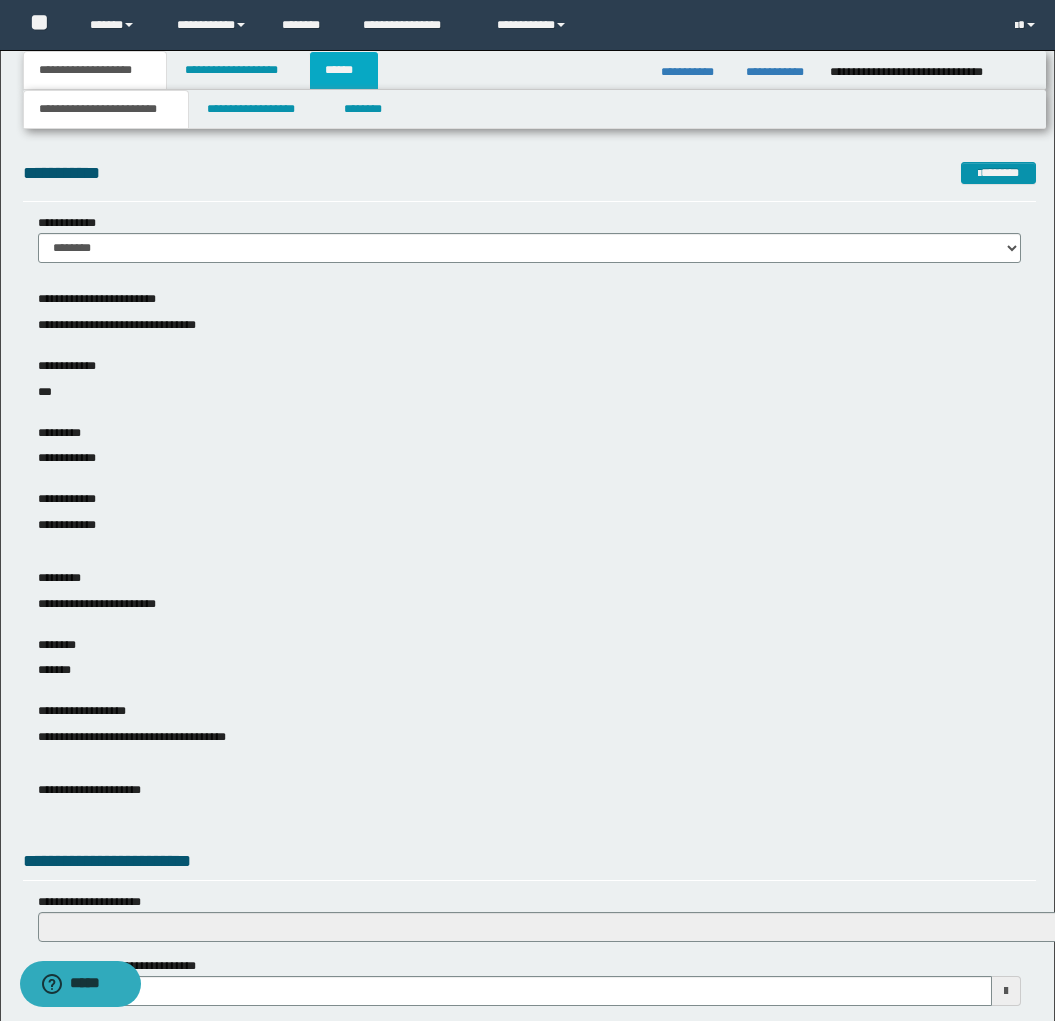 click on "******" at bounding box center [344, 70] 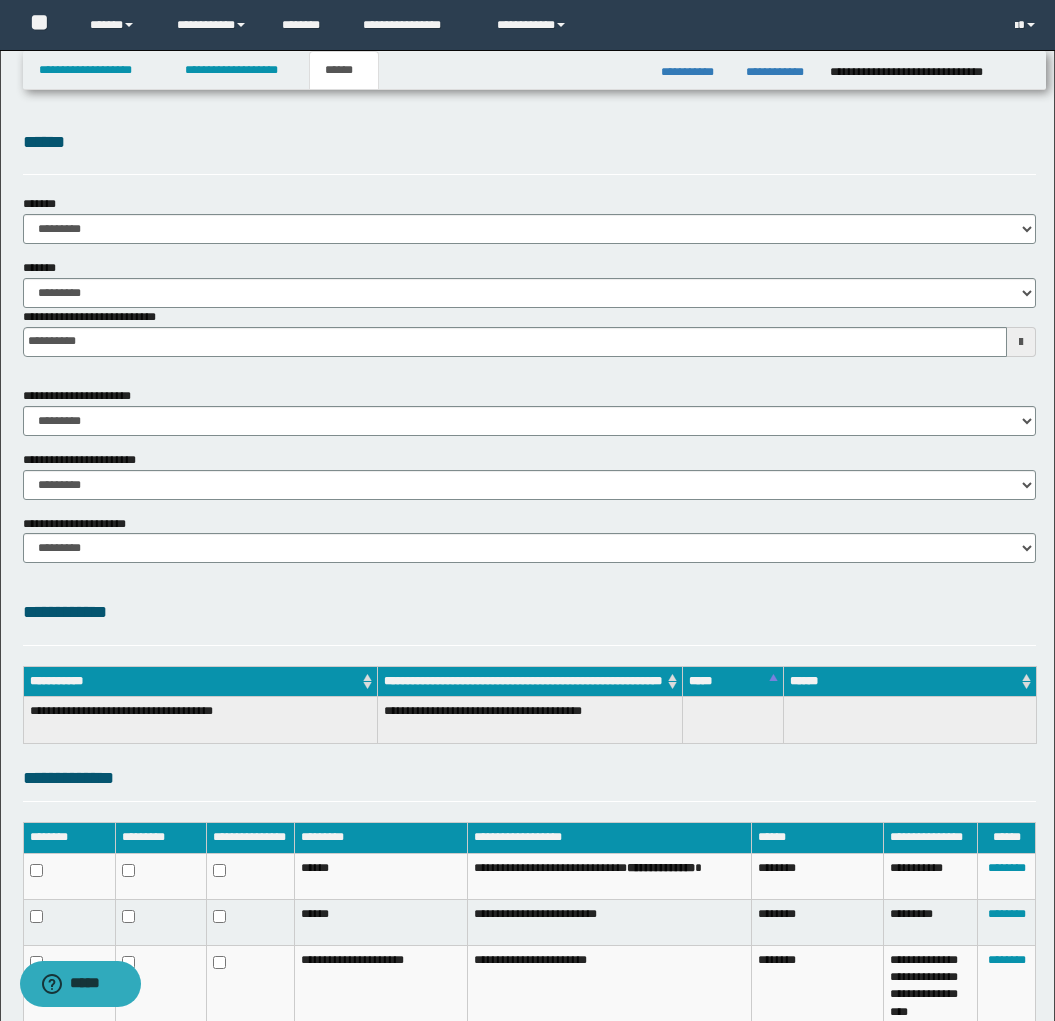 scroll, scrollTop: 195, scrollLeft: 0, axis: vertical 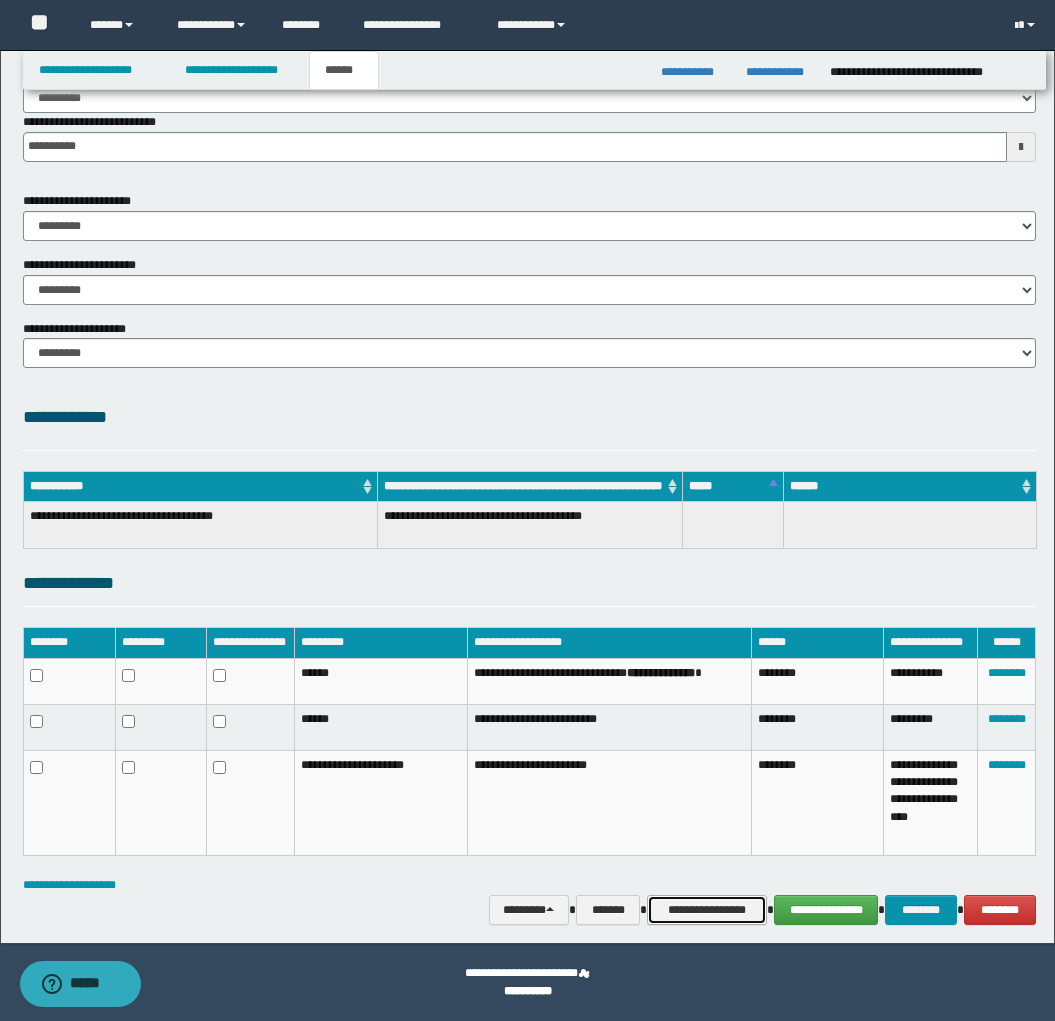 click on "**********" at bounding box center [707, 910] 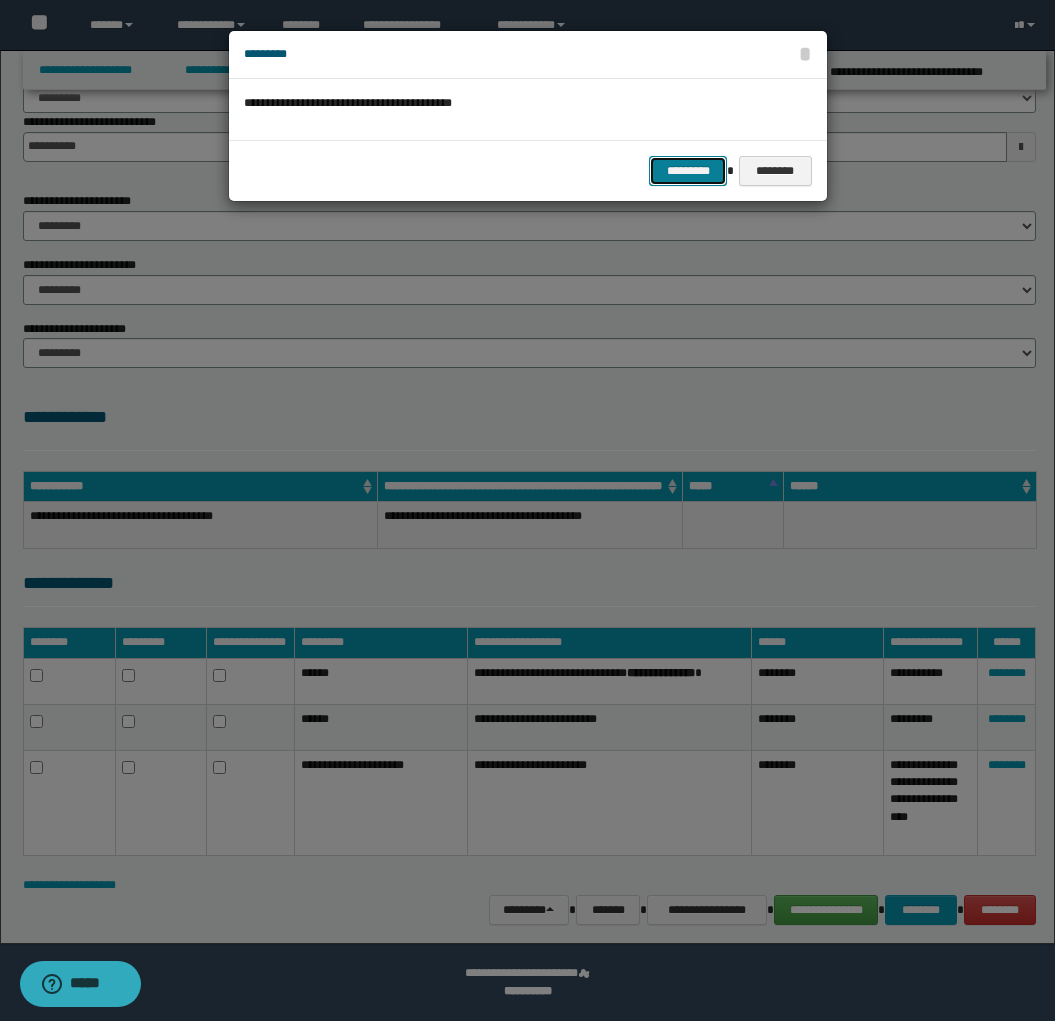 click on "*********" at bounding box center [688, 171] 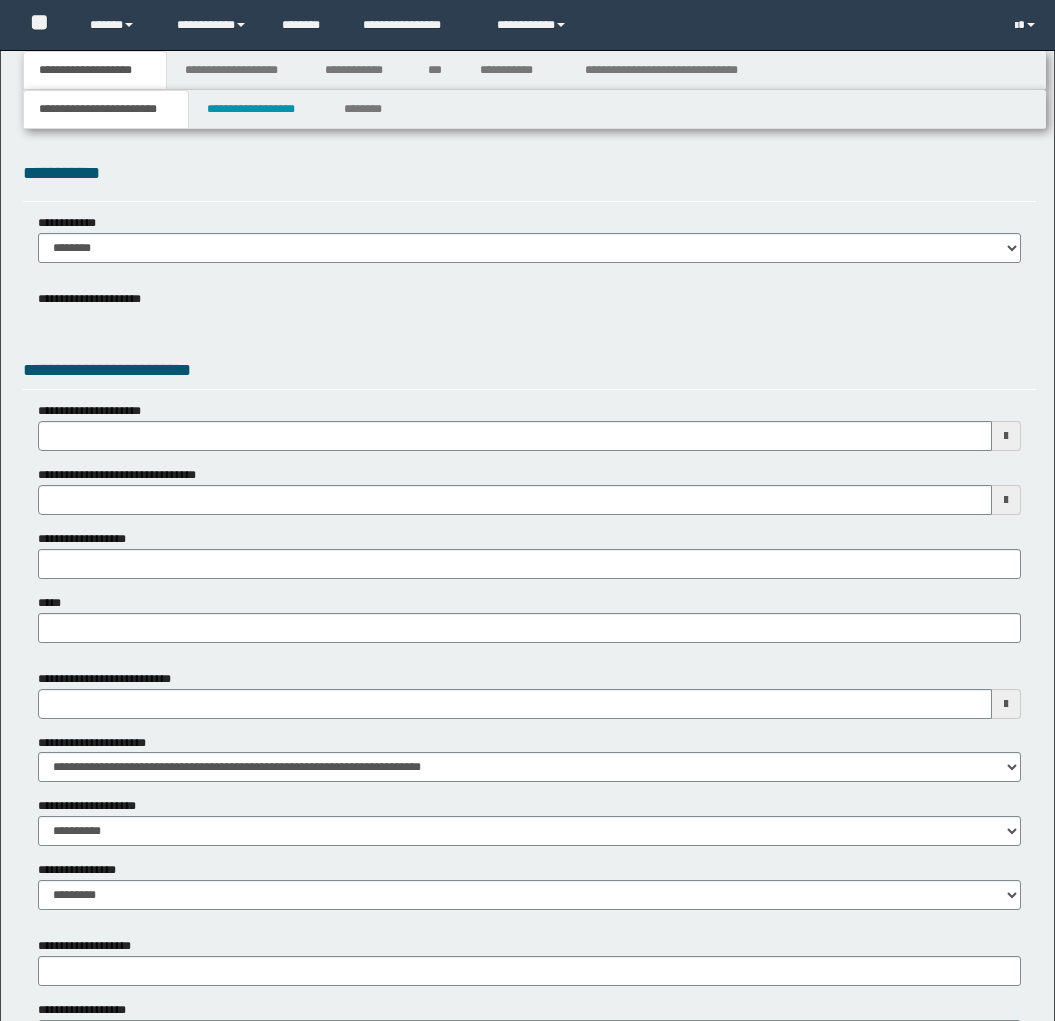 scroll, scrollTop: 0, scrollLeft: 0, axis: both 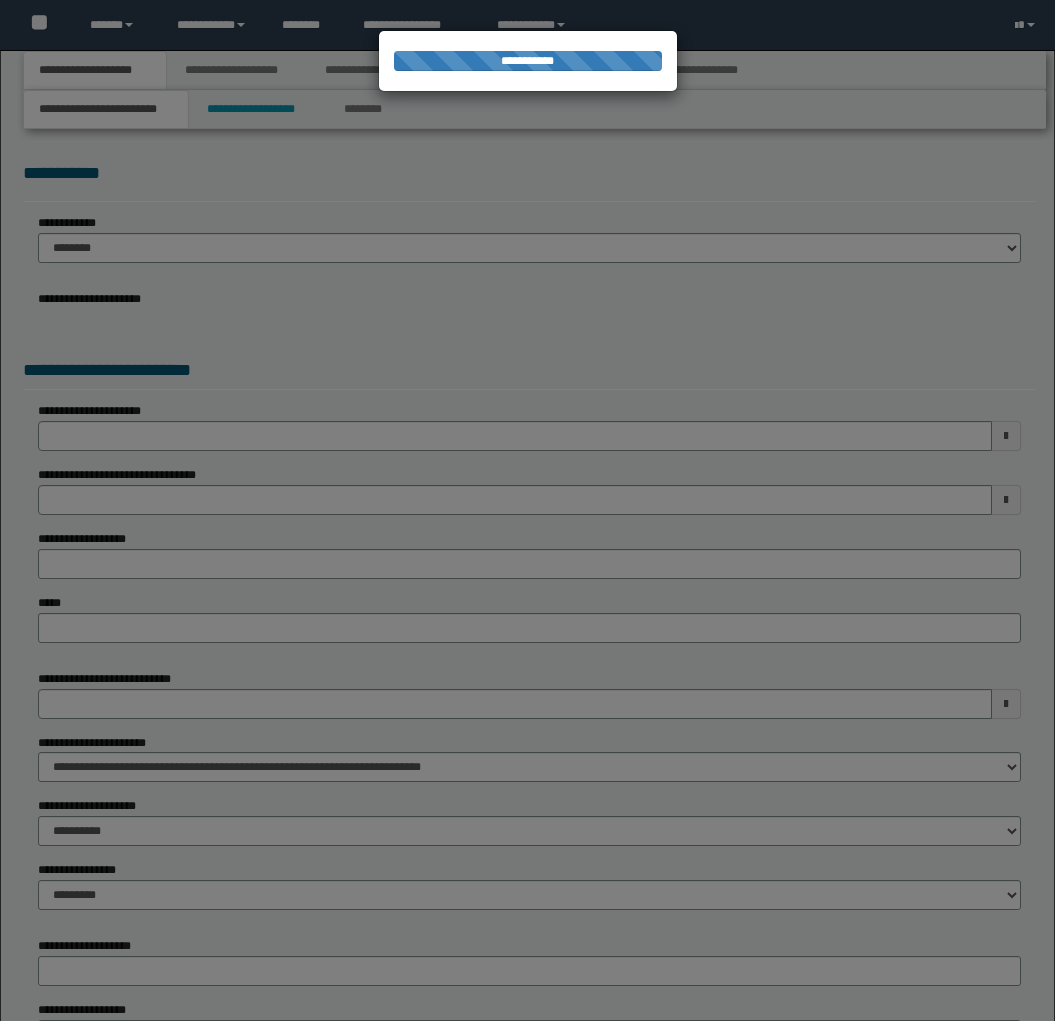 select on "*" 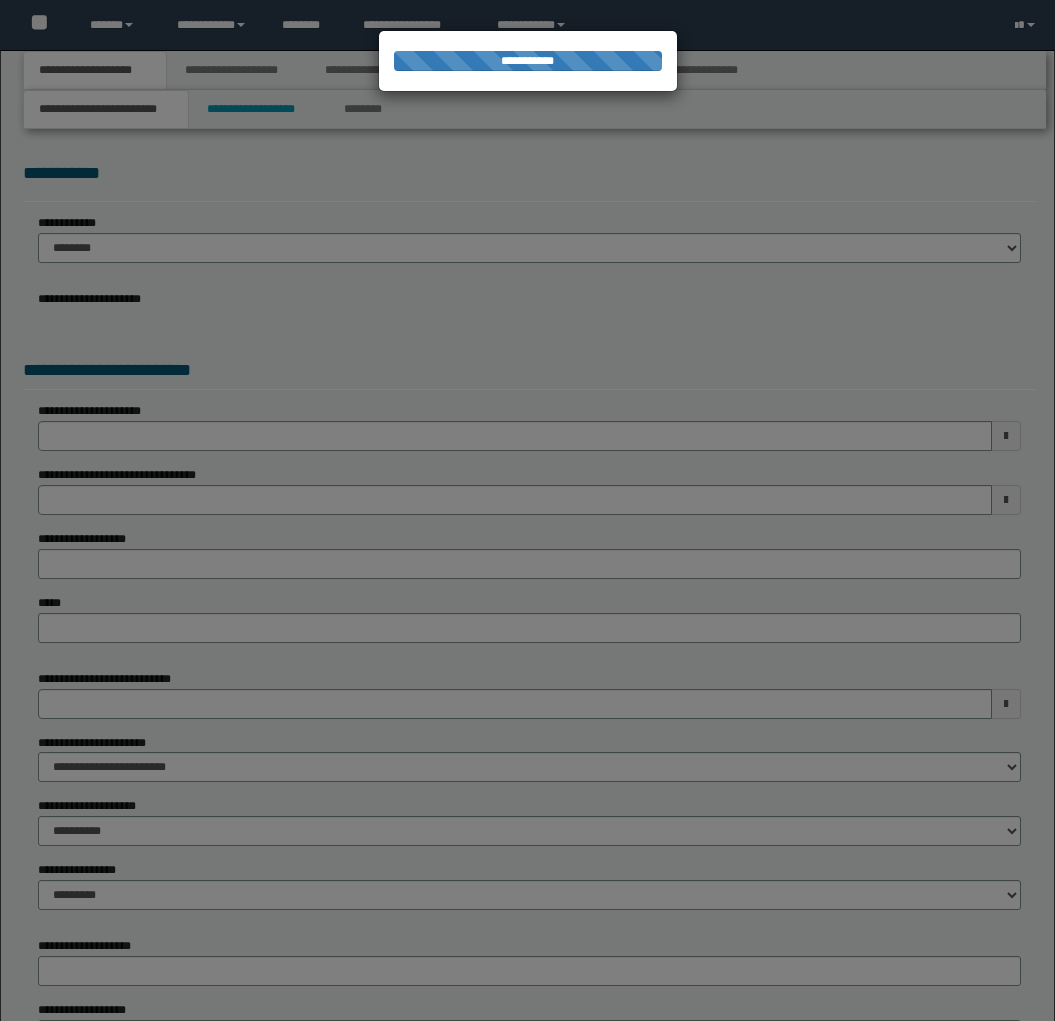 select on "*" 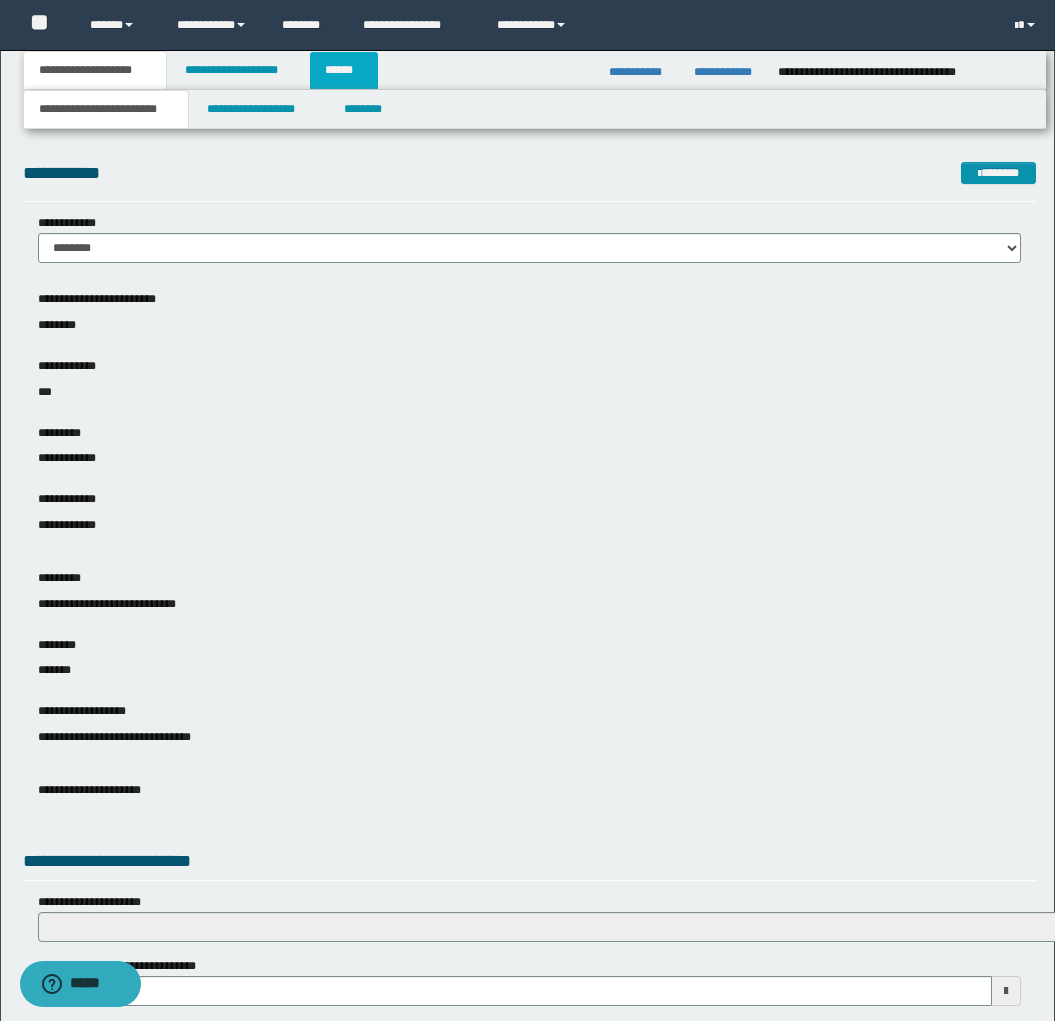click on "******" at bounding box center (344, 70) 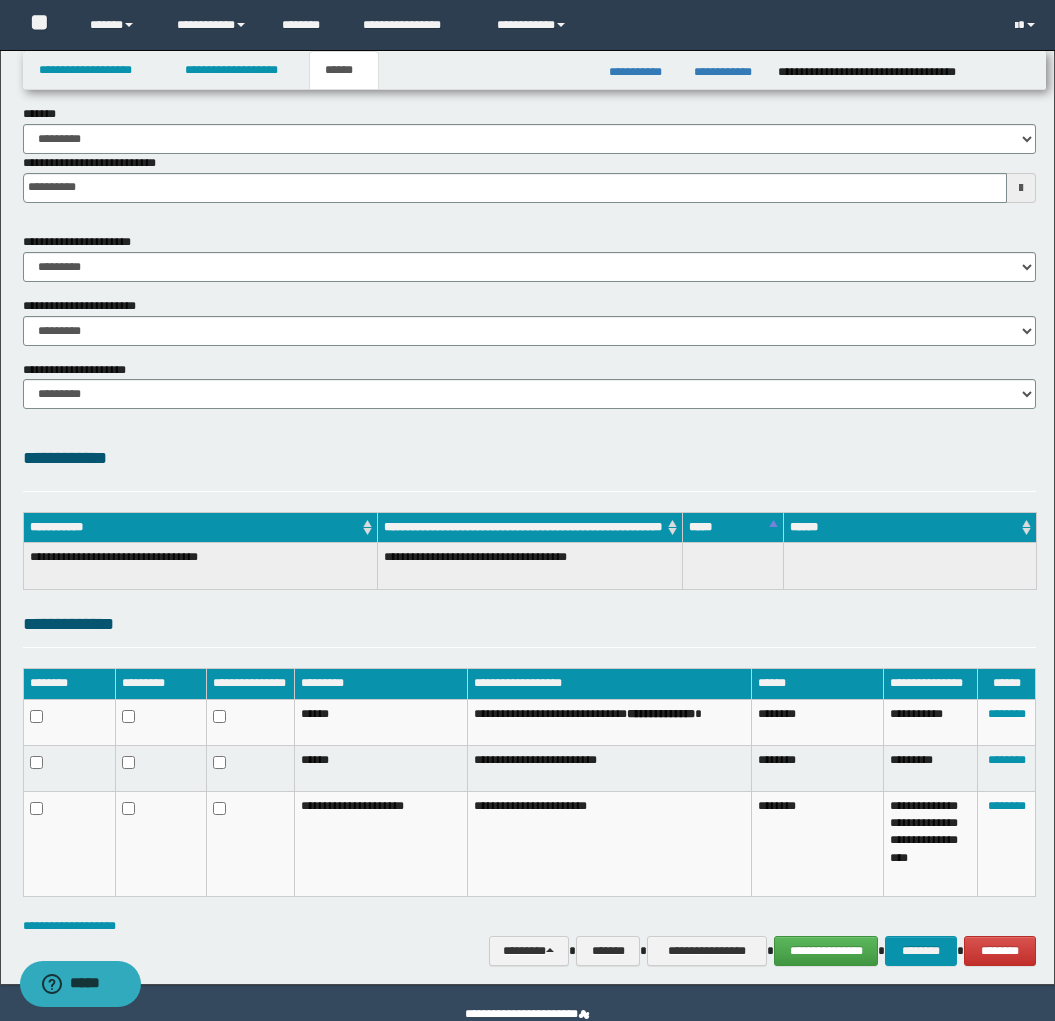 scroll, scrollTop: 195, scrollLeft: 0, axis: vertical 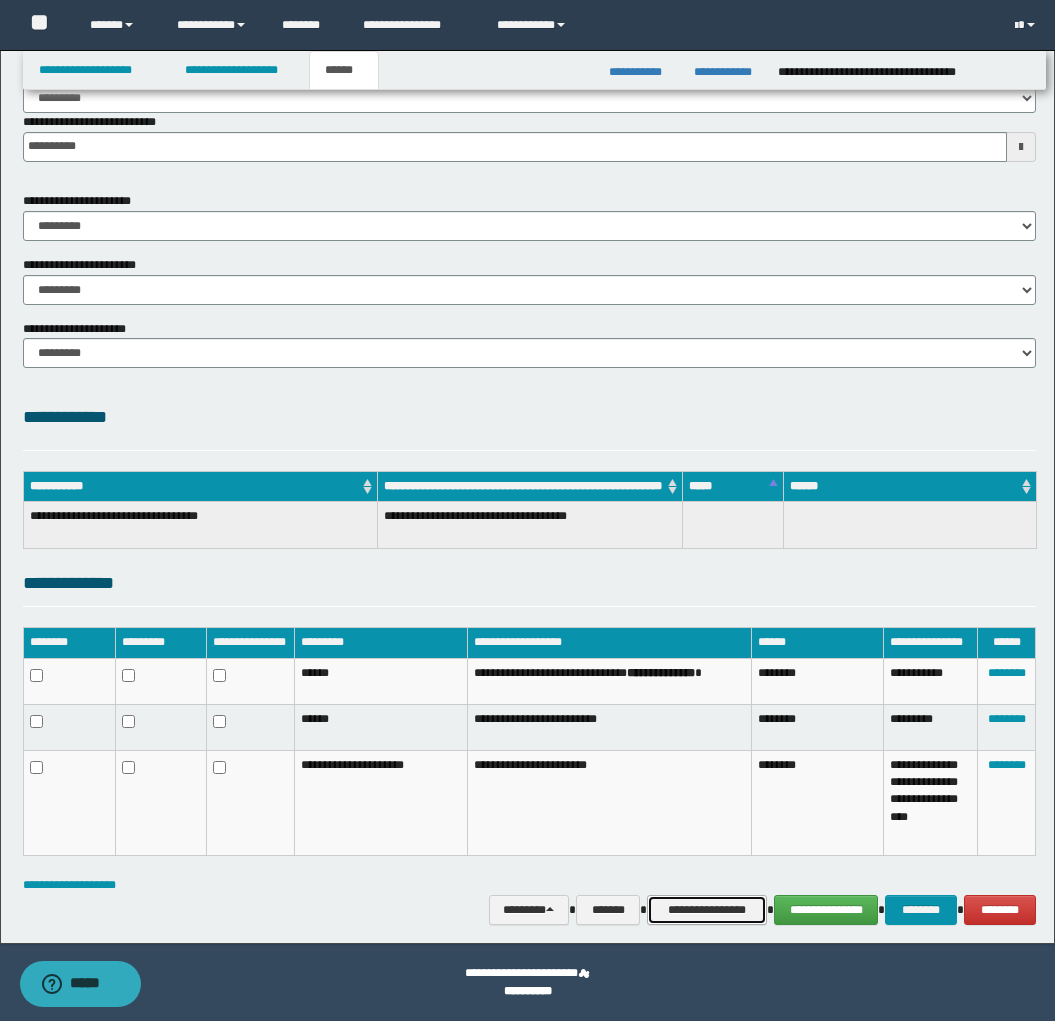 click on "**********" at bounding box center (707, 910) 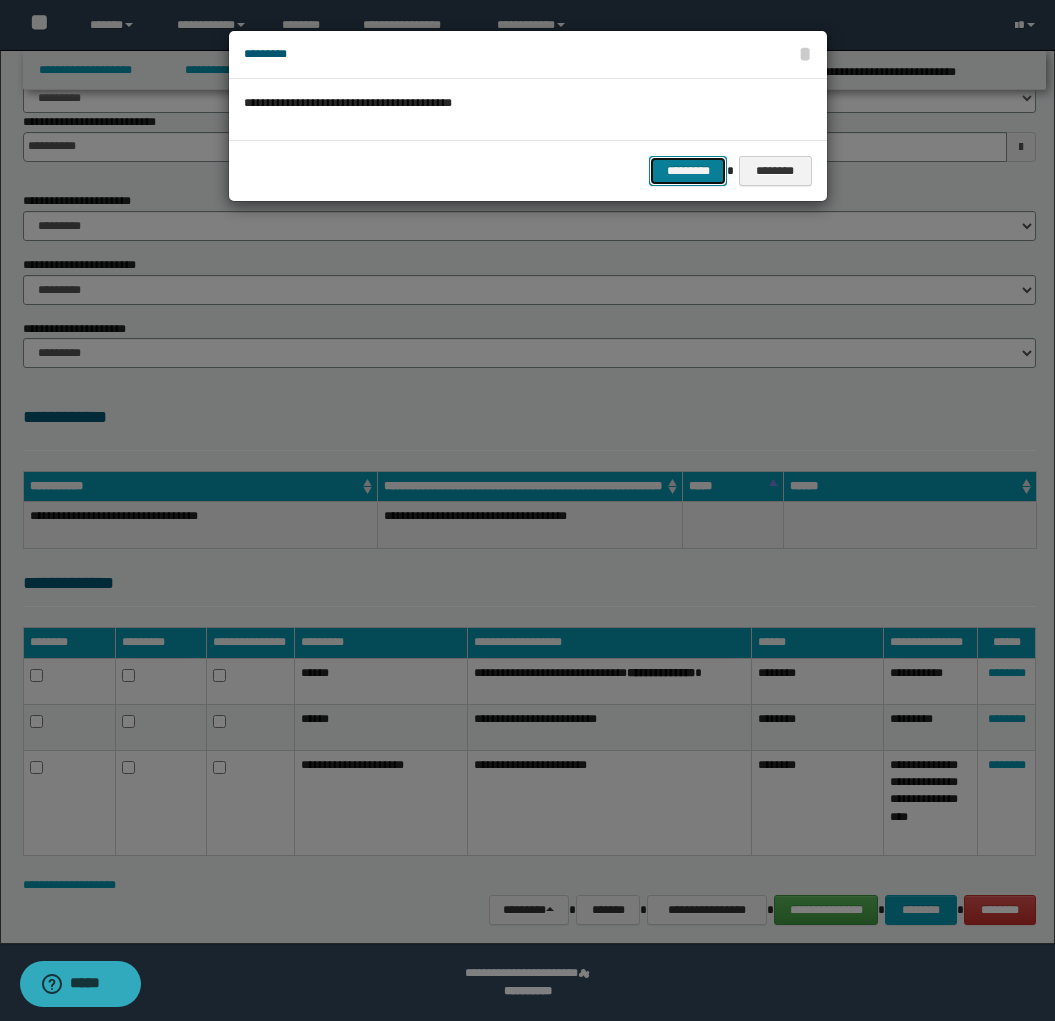 click on "*********" at bounding box center (688, 171) 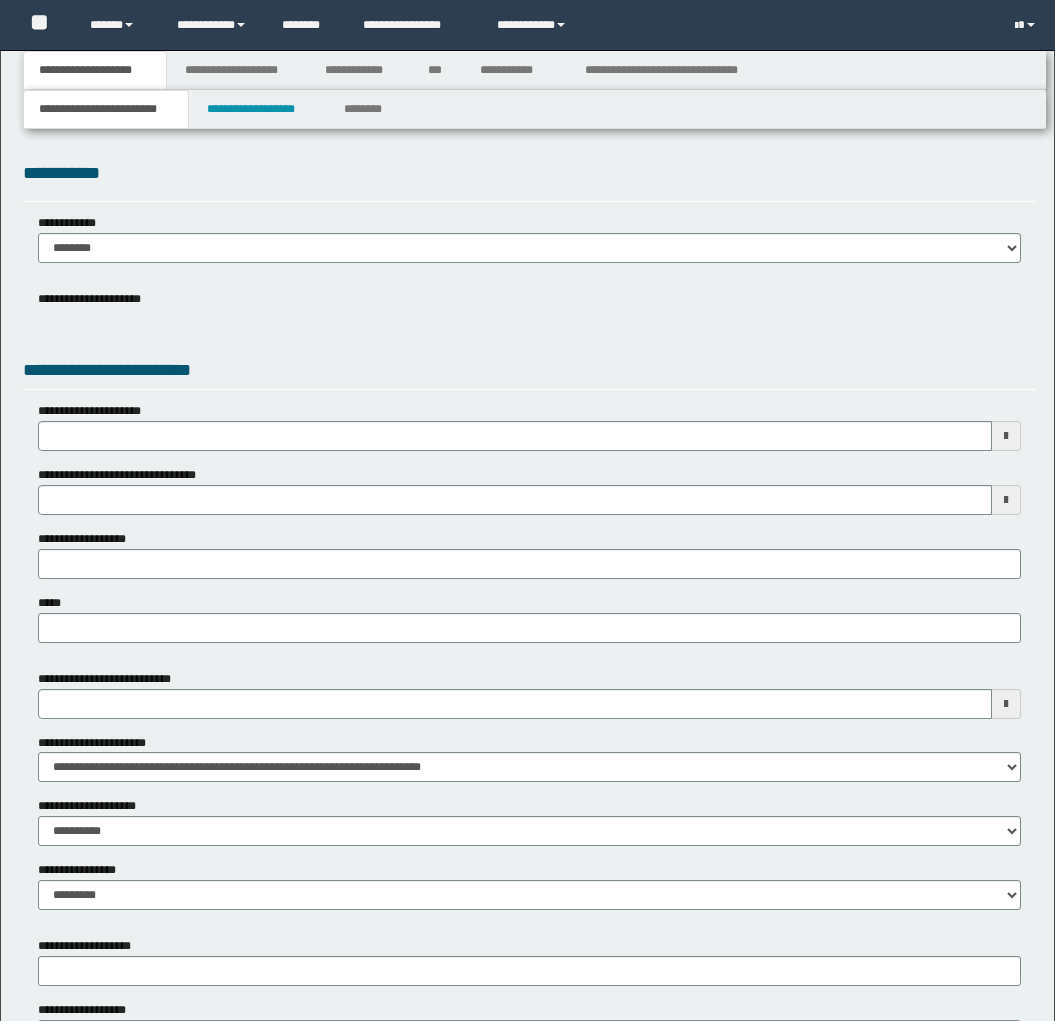 scroll, scrollTop: 0, scrollLeft: 0, axis: both 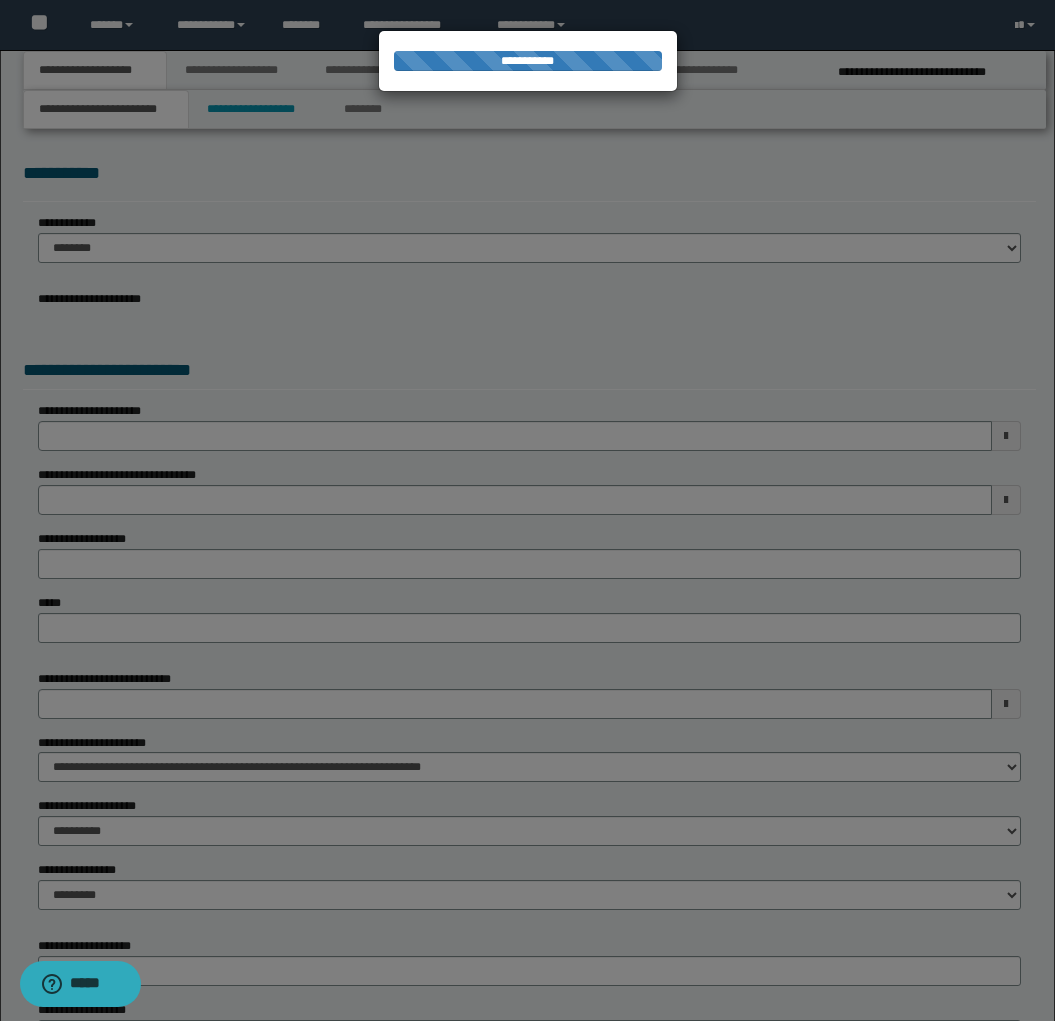 select on "*" 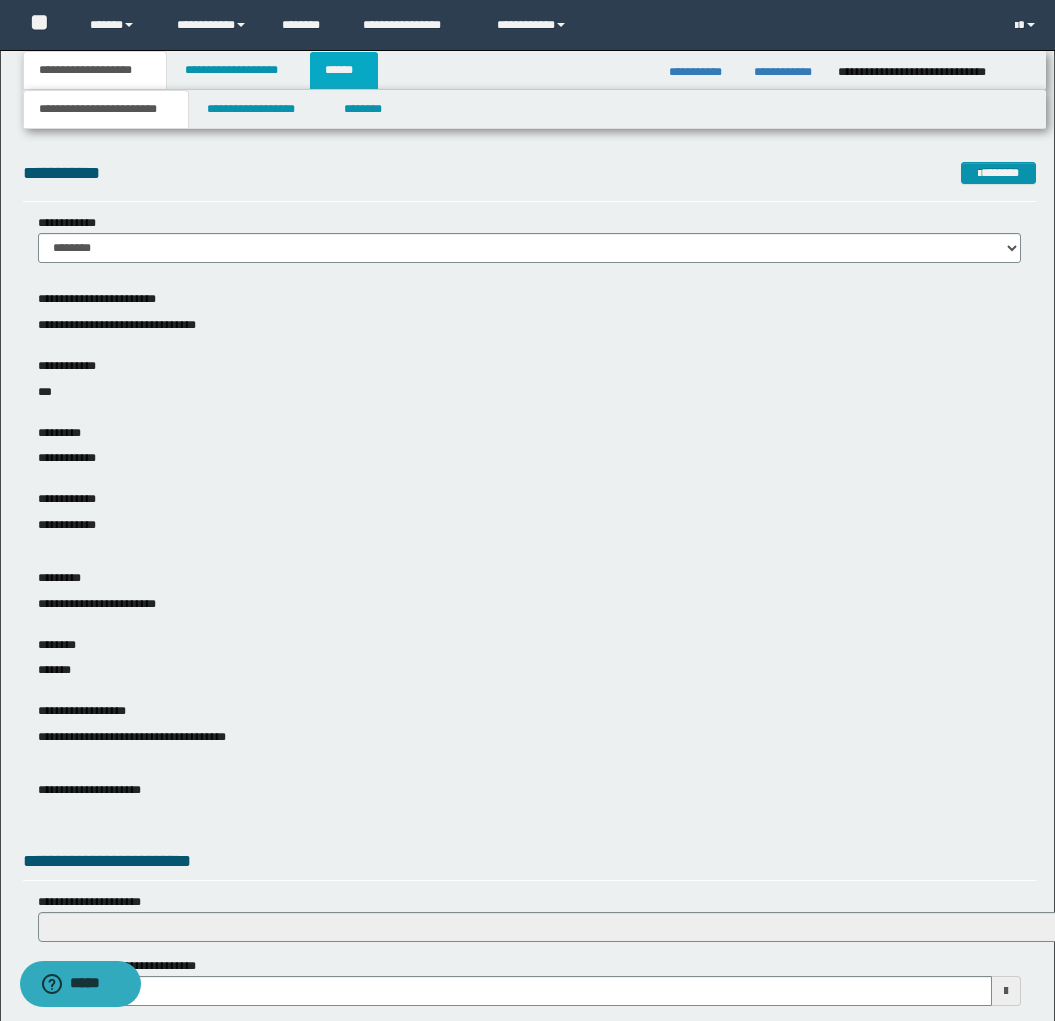 click on "******" at bounding box center (344, 70) 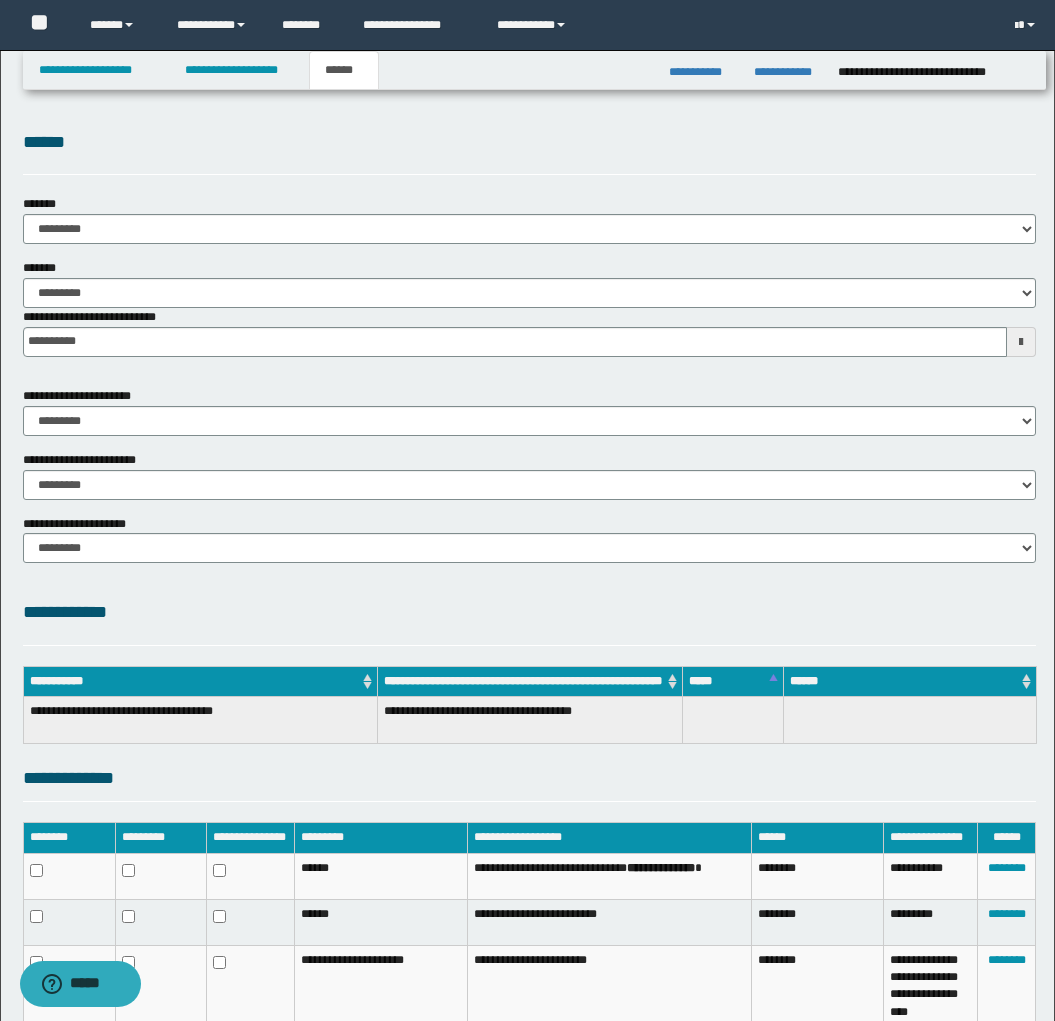 scroll, scrollTop: 195, scrollLeft: 0, axis: vertical 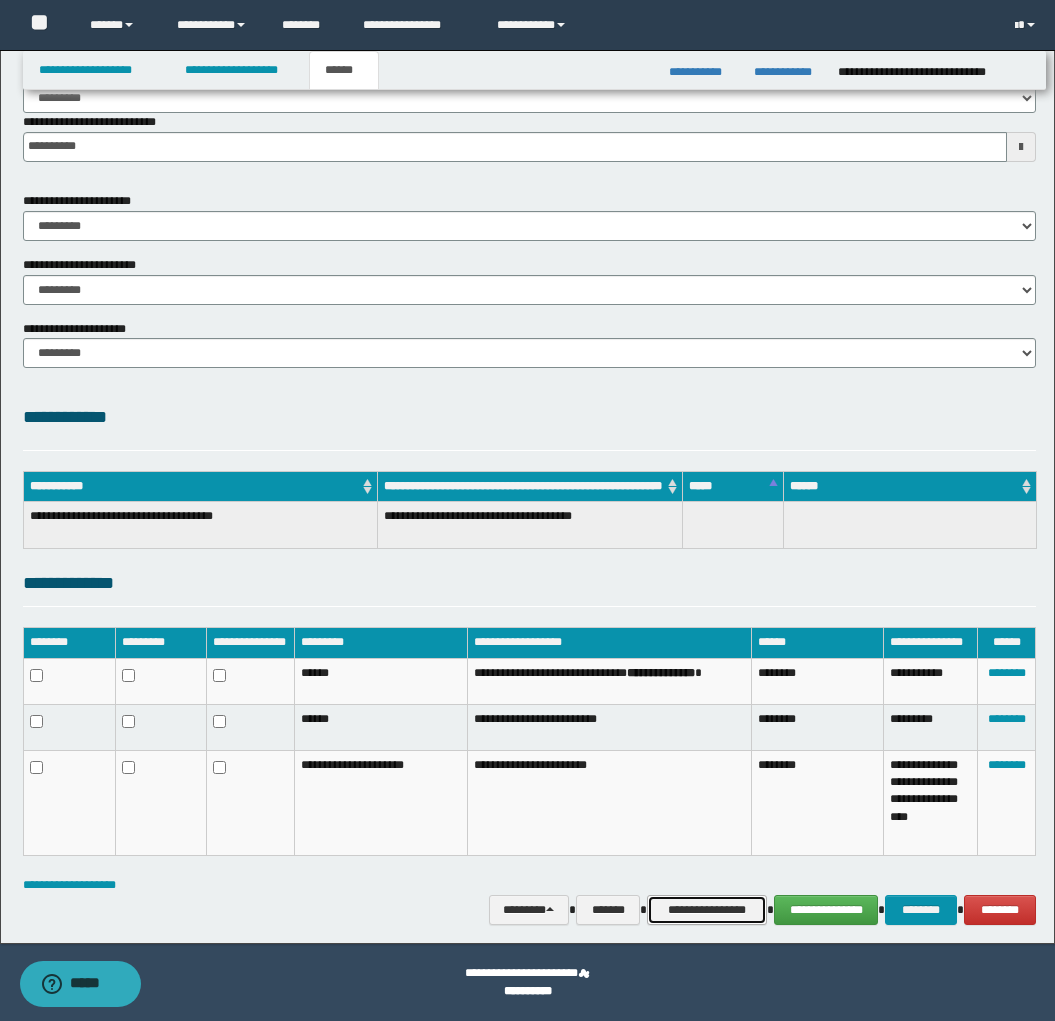click on "**********" at bounding box center (707, 910) 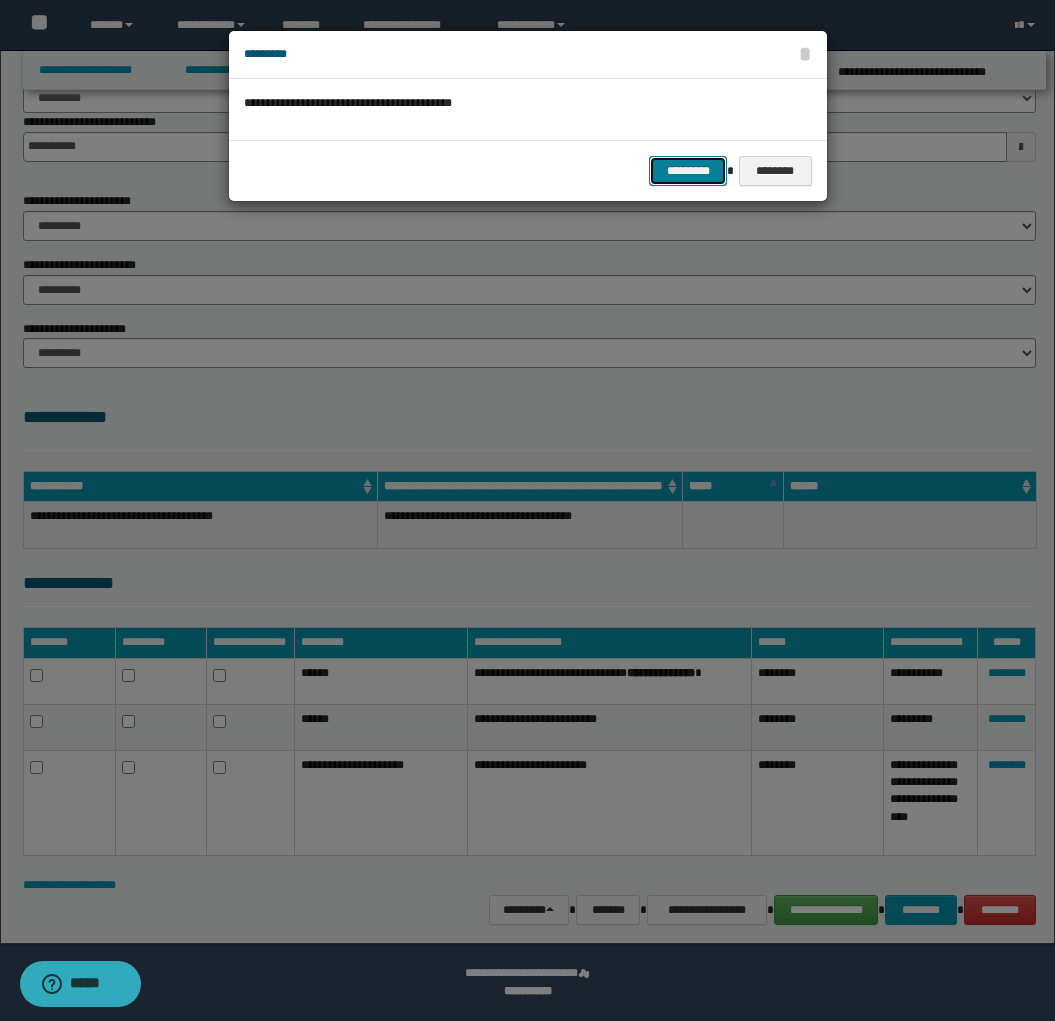 click on "*********" at bounding box center (688, 171) 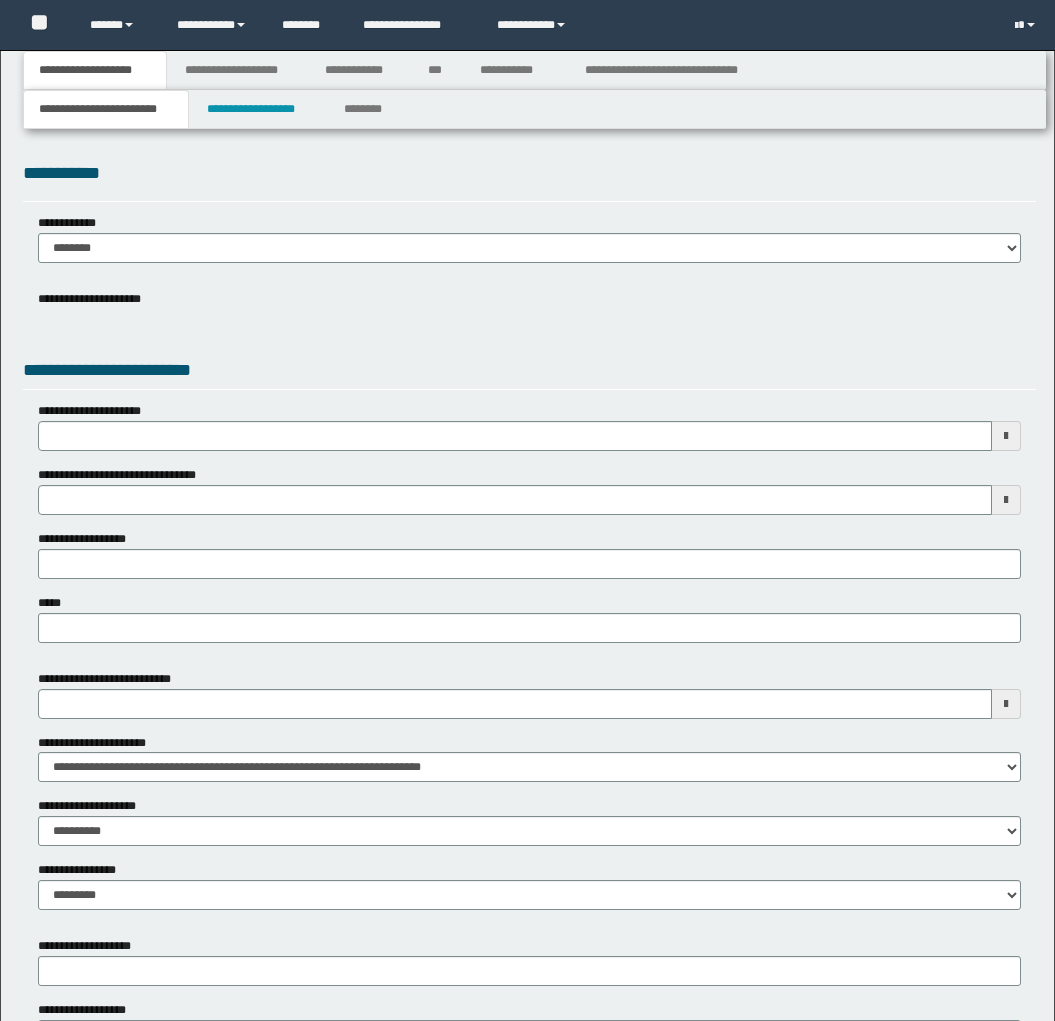 type 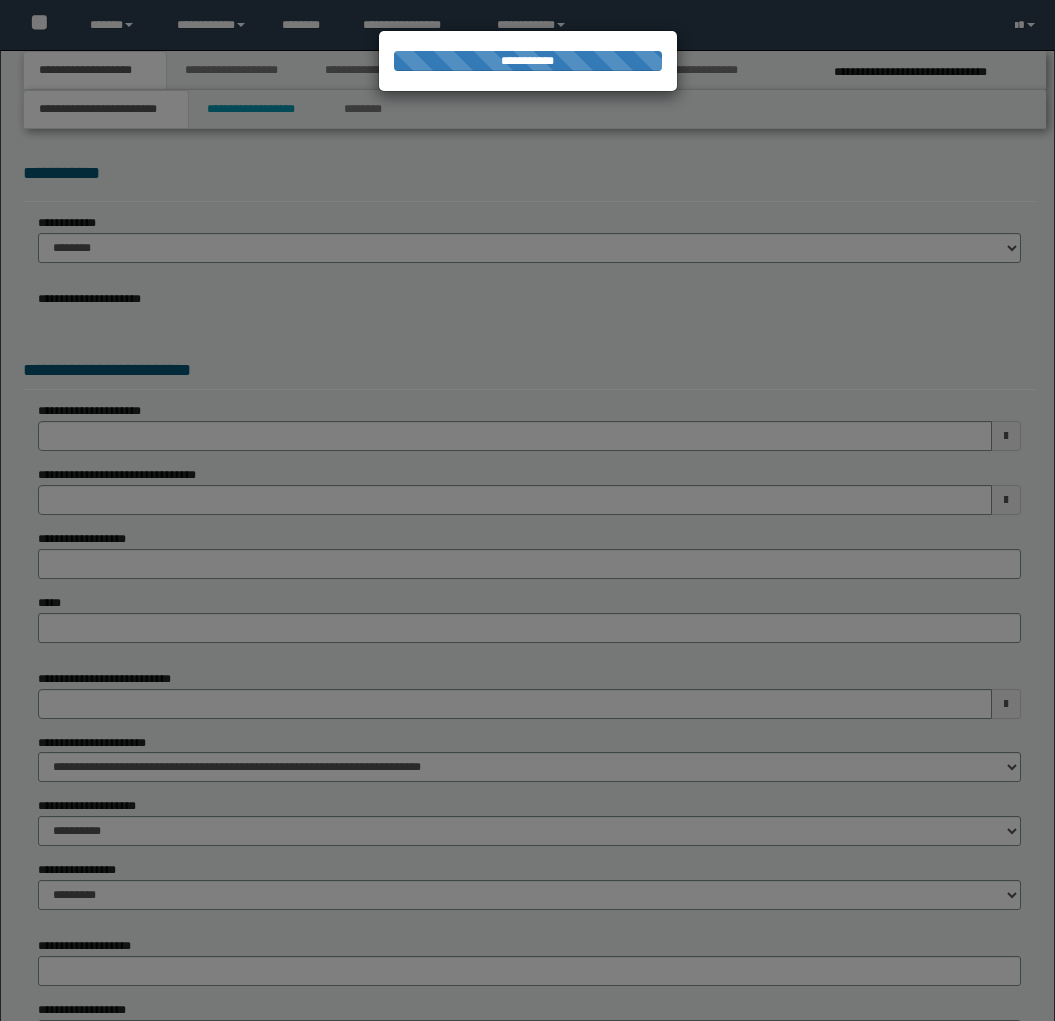 scroll, scrollTop: 0, scrollLeft: 0, axis: both 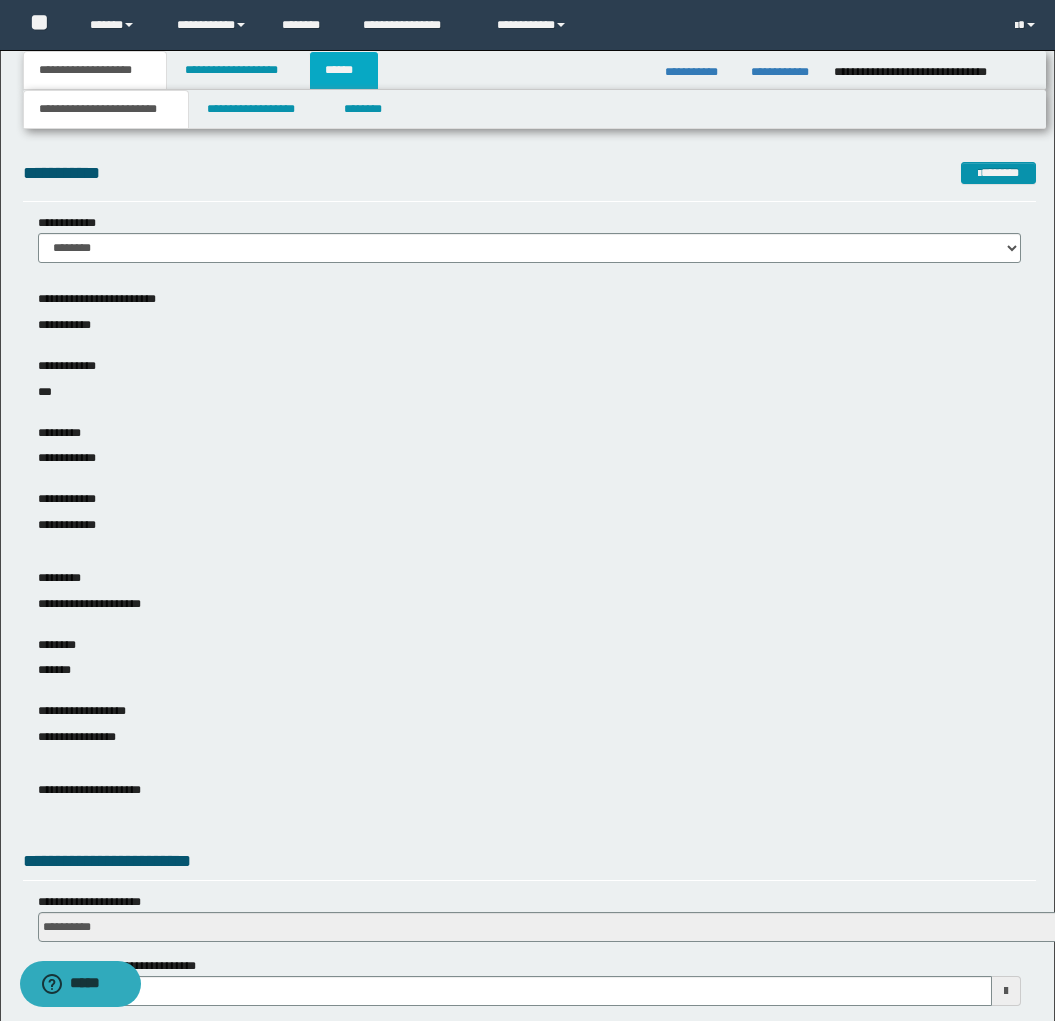 click on "******" at bounding box center [344, 70] 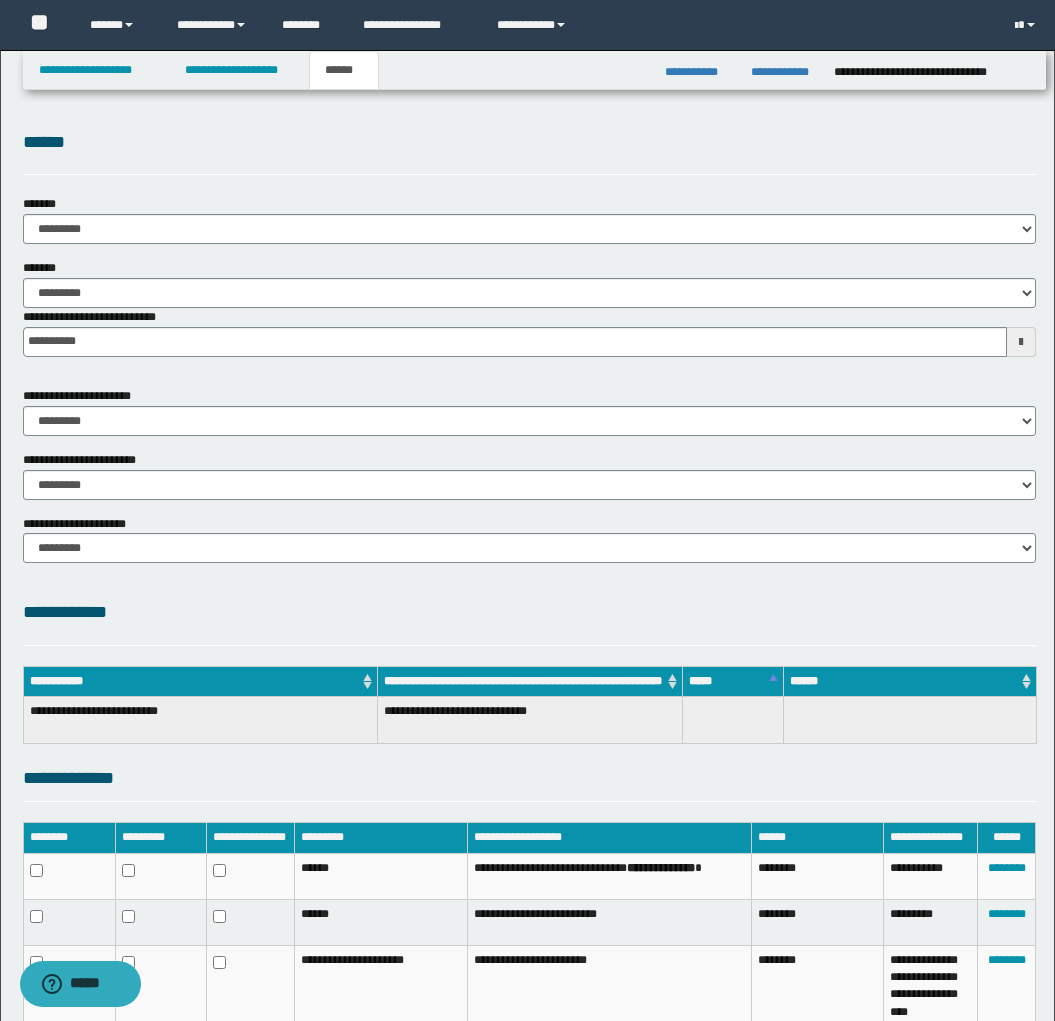 scroll, scrollTop: 195, scrollLeft: 0, axis: vertical 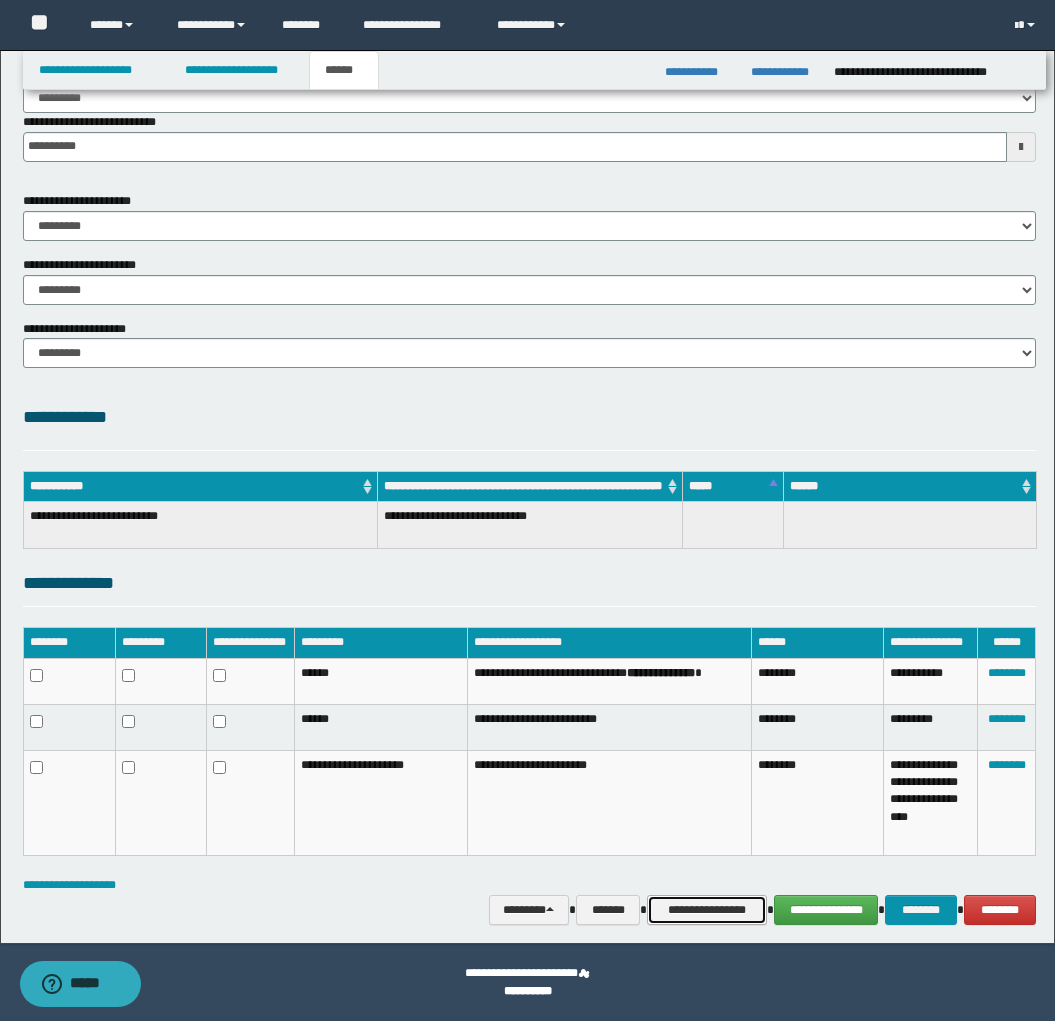 click on "**********" at bounding box center (707, 910) 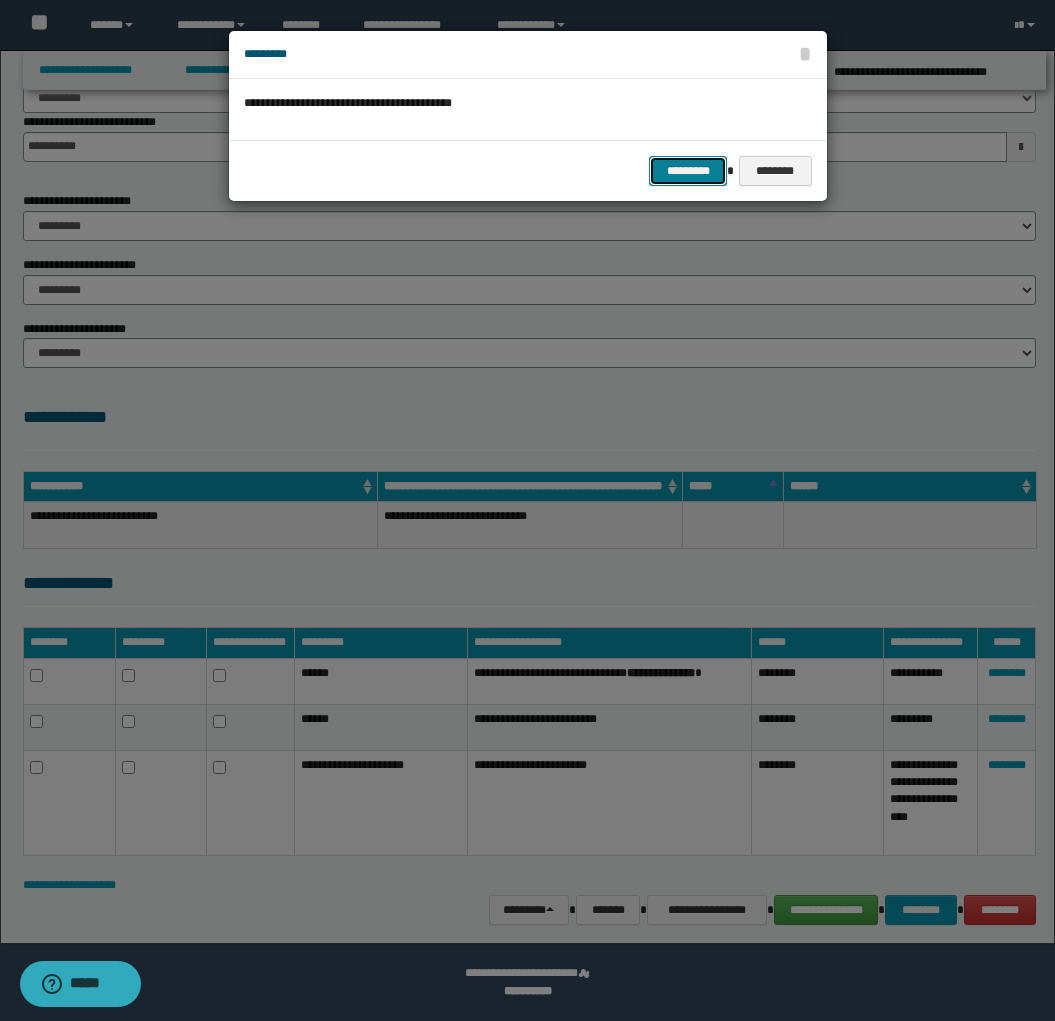 drag, startPoint x: 700, startPoint y: 163, endPoint x: 698, endPoint y: 177, distance: 14.142136 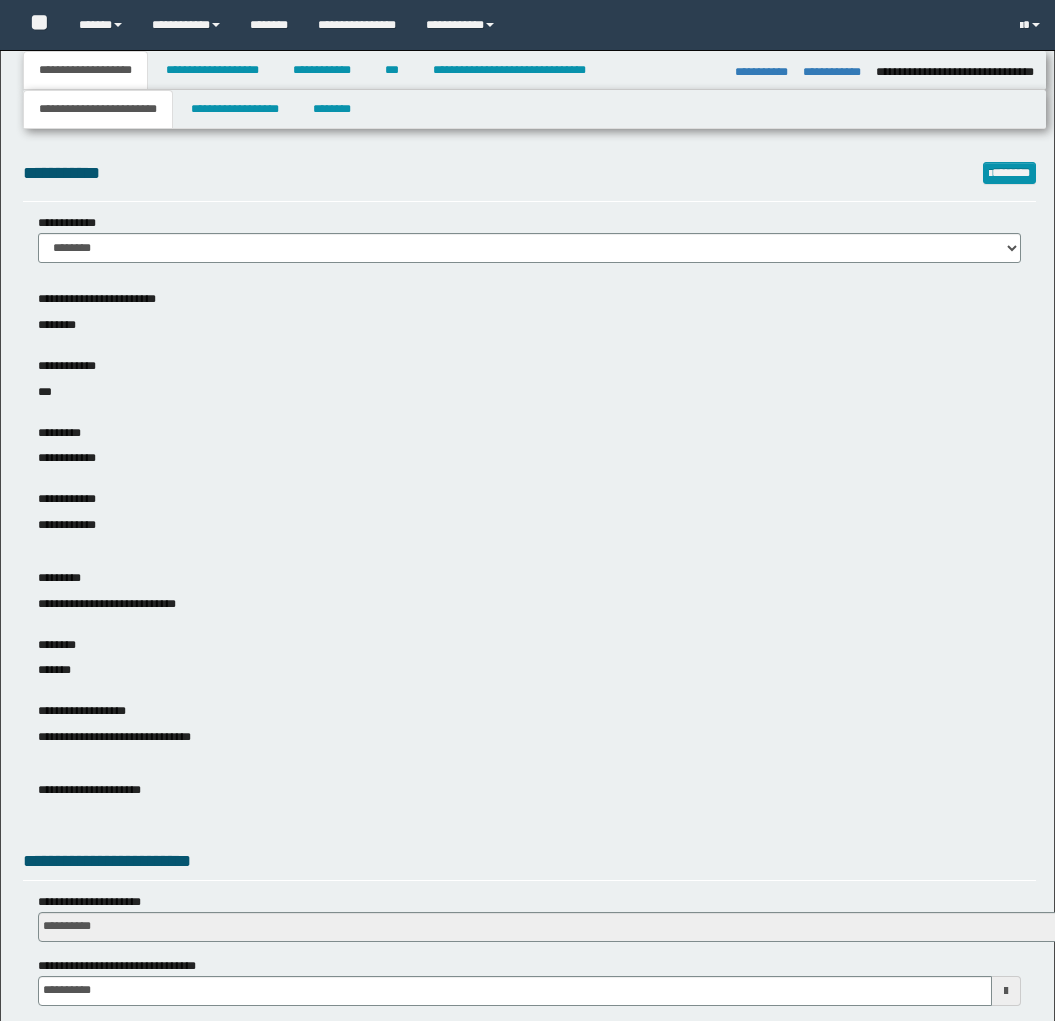 select on "*" 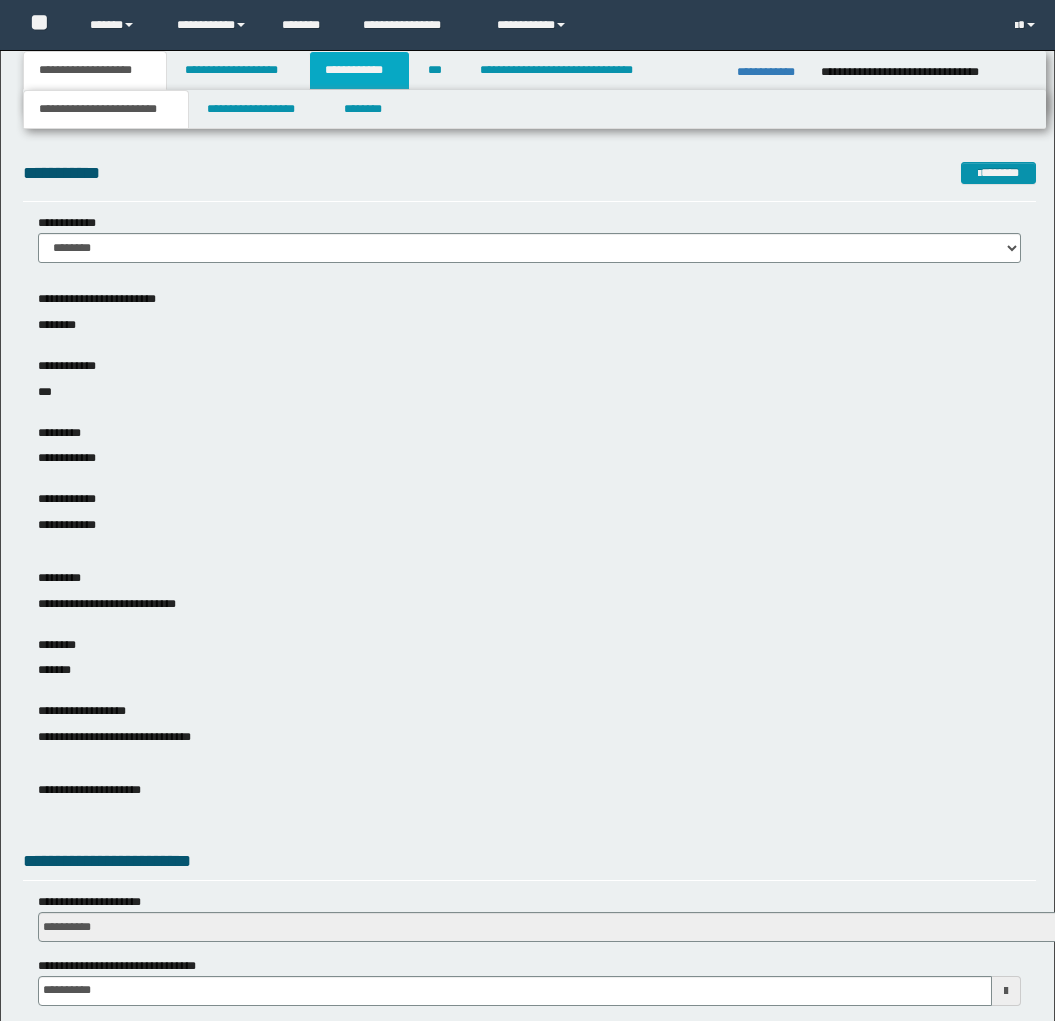 scroll, scrollTop: 0, scrollLeft: 28, axis: horizontal 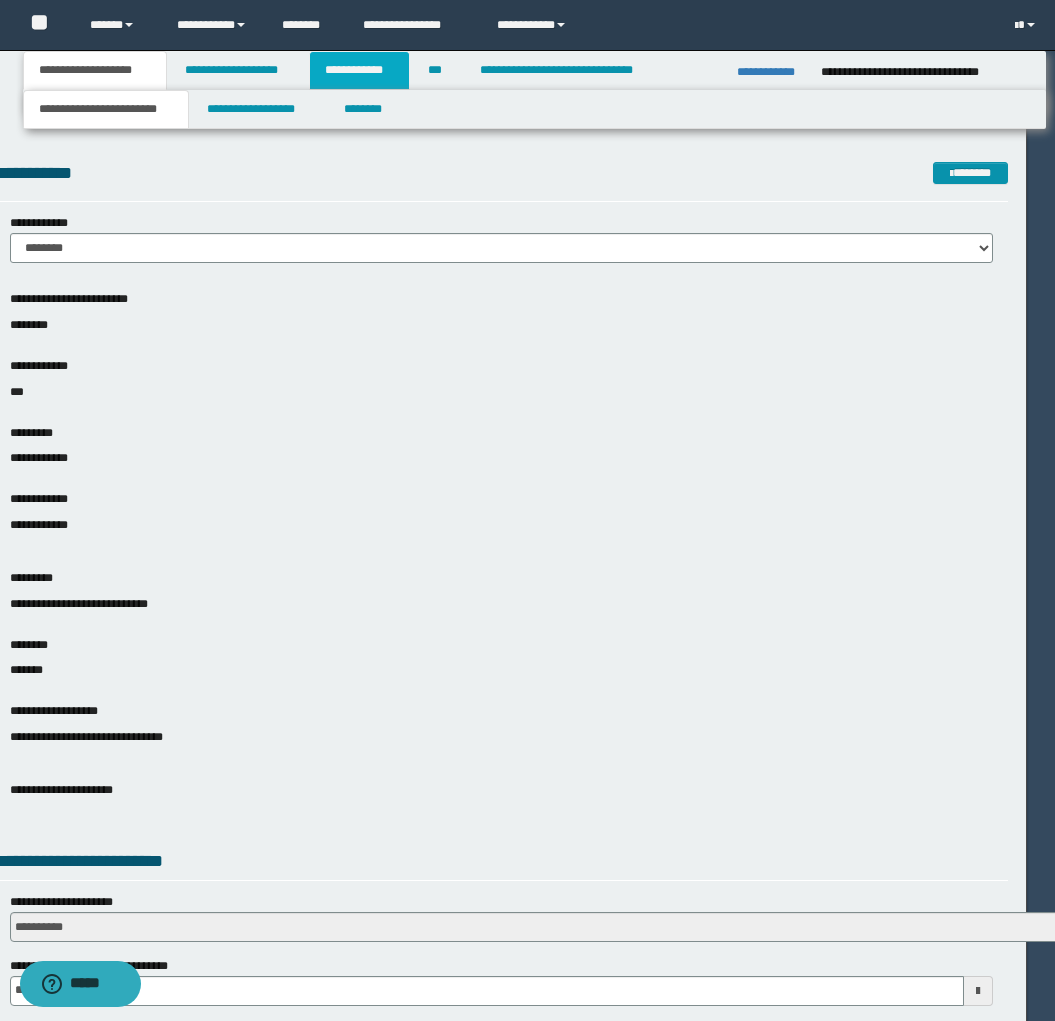 click on "**********" at bounding box center [359, 70] 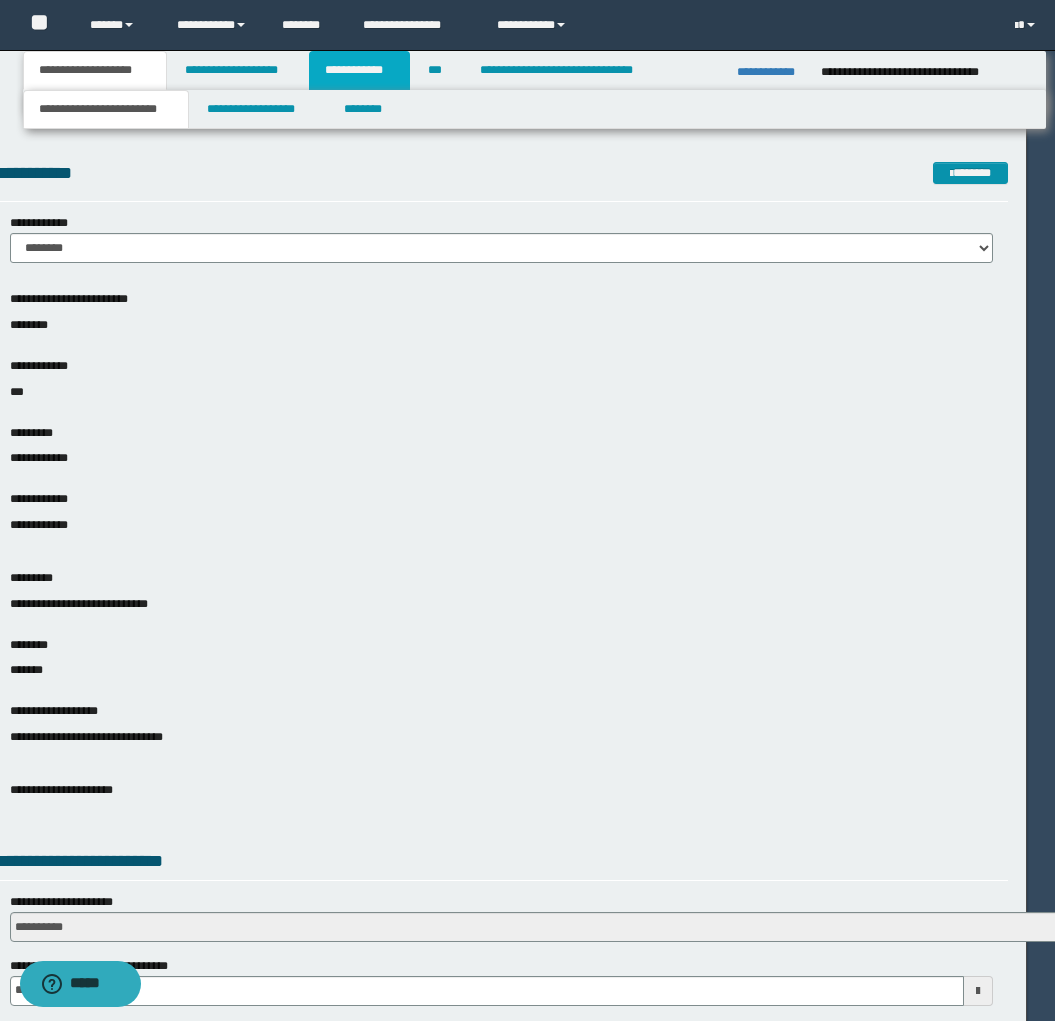 scroll, scrollTop: 0, scrollLeft: 0, axis: both 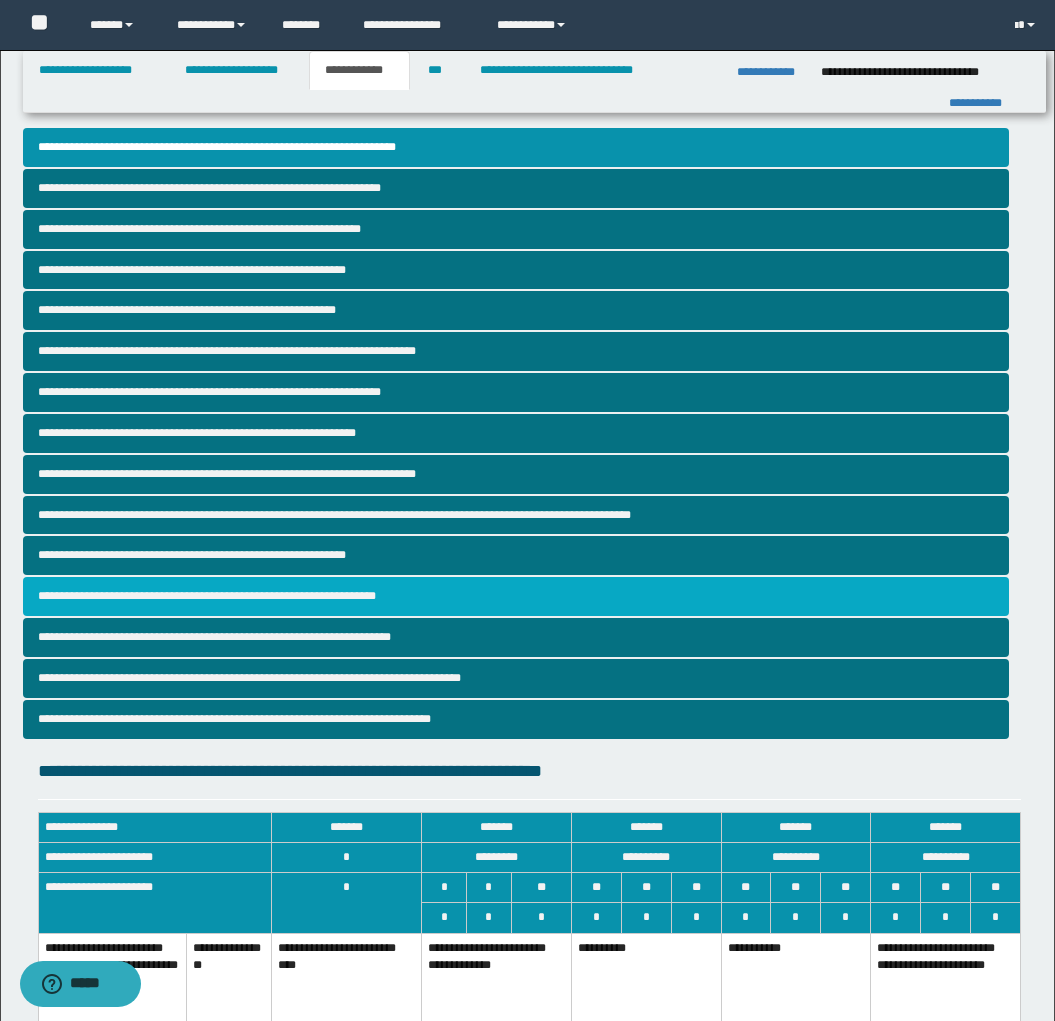 click on "**********" at bounding box center (516, 596) 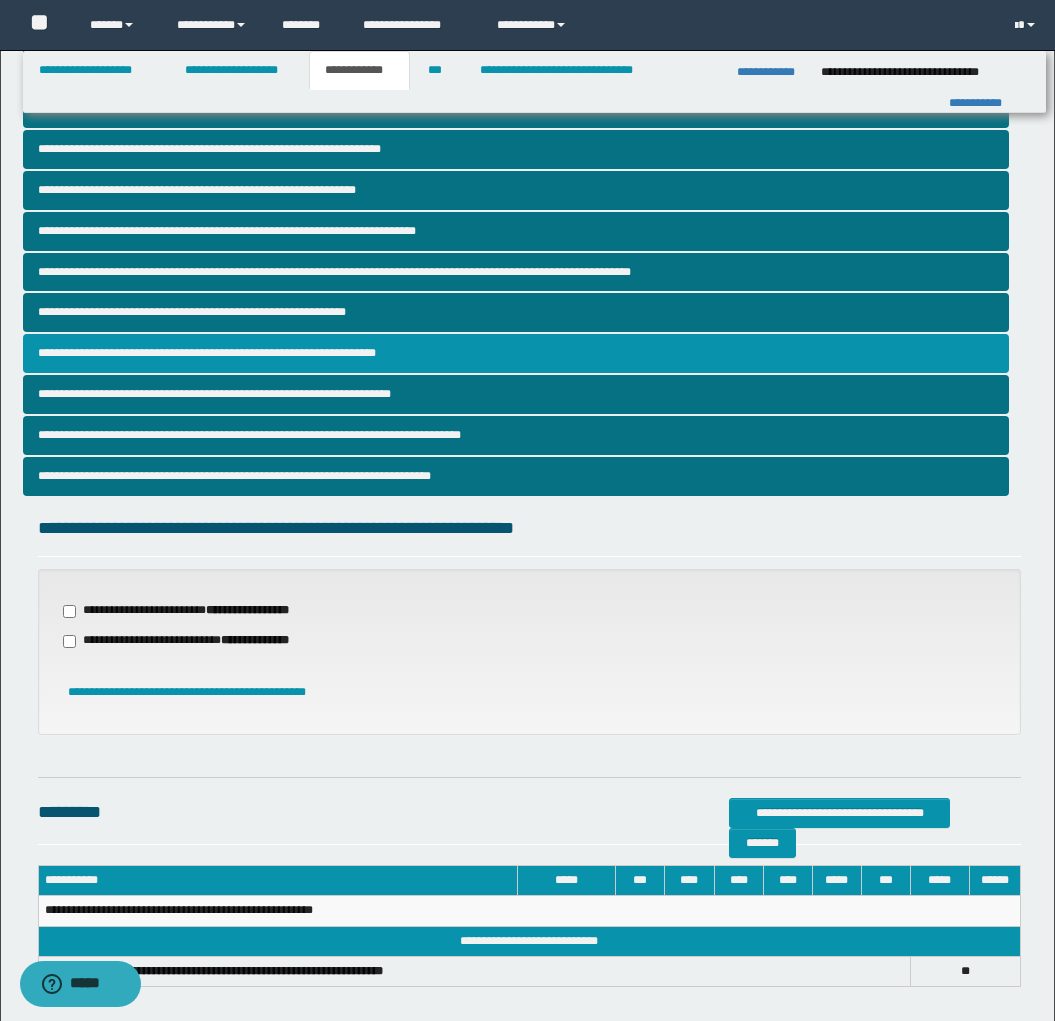 scroll, scrollTop: 337, scrollLeft: 0, axis: vertical 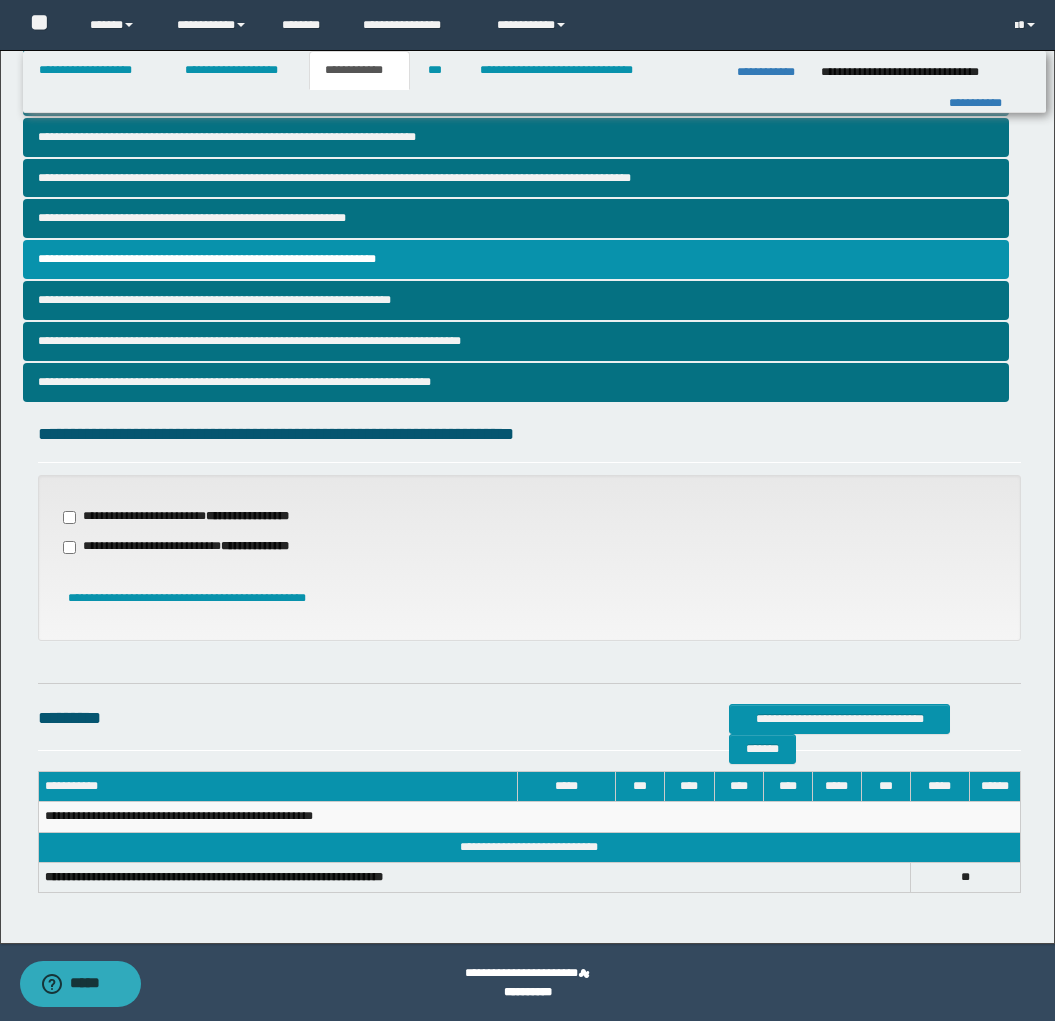 click on "**********" at bounding box center [198, 547] 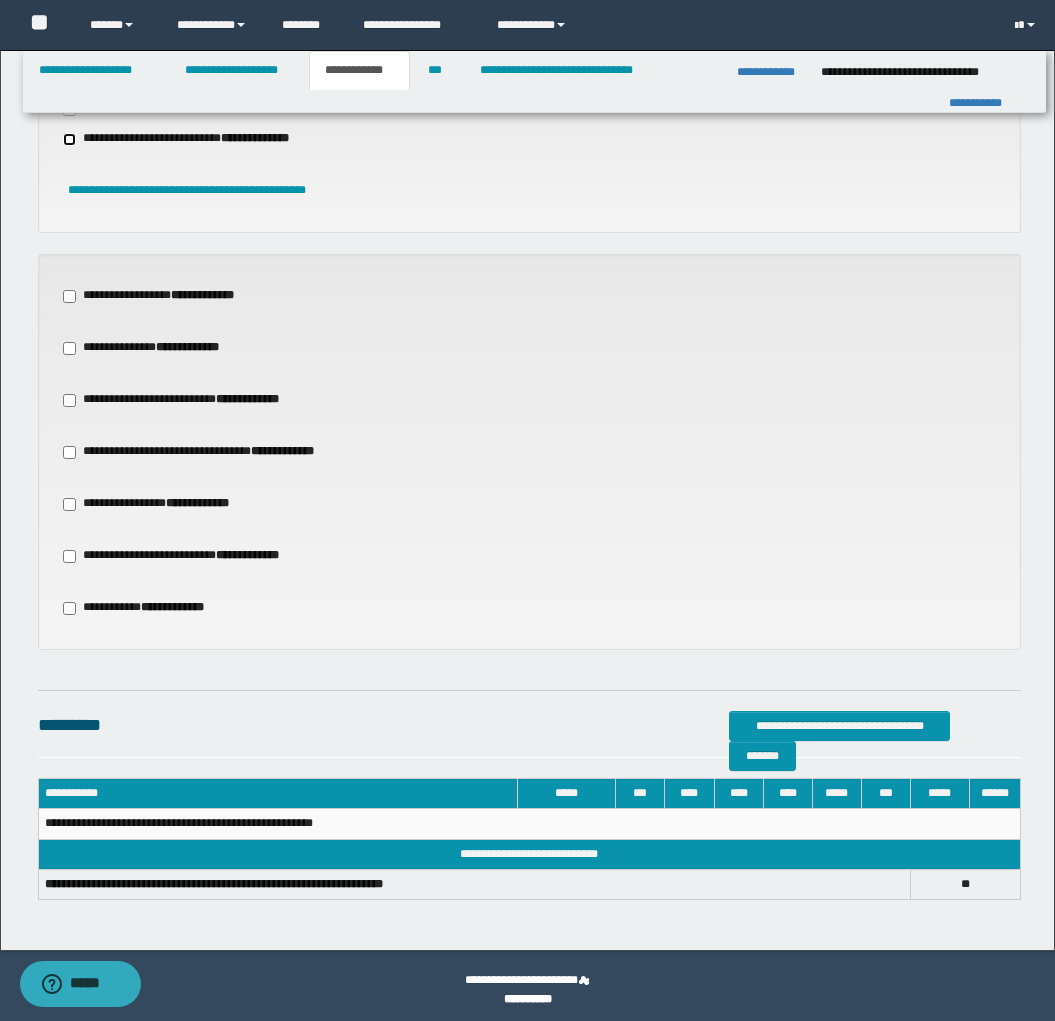 scroll, scrollTop: 752, scrollLeft: 0, axis: vertical 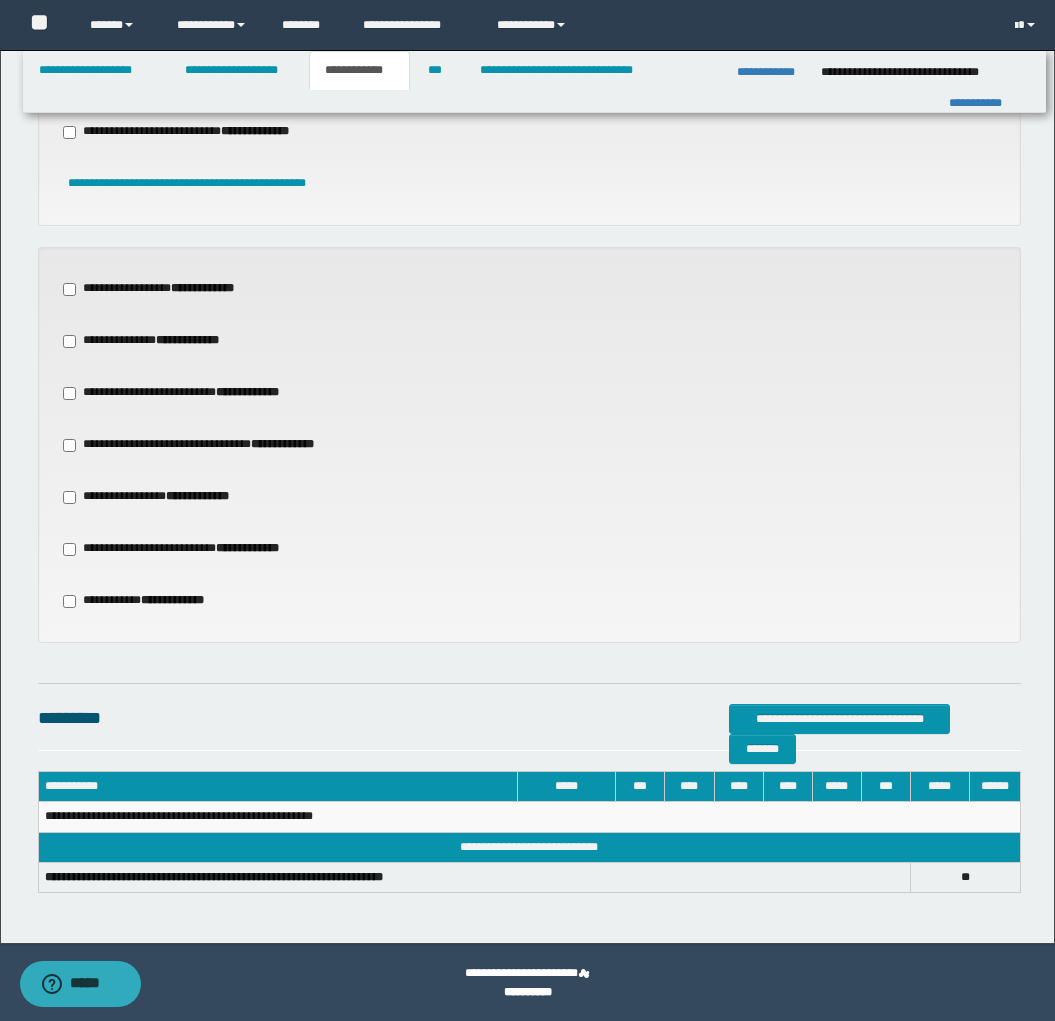 click on "**********" at bounding box center (189, 549) 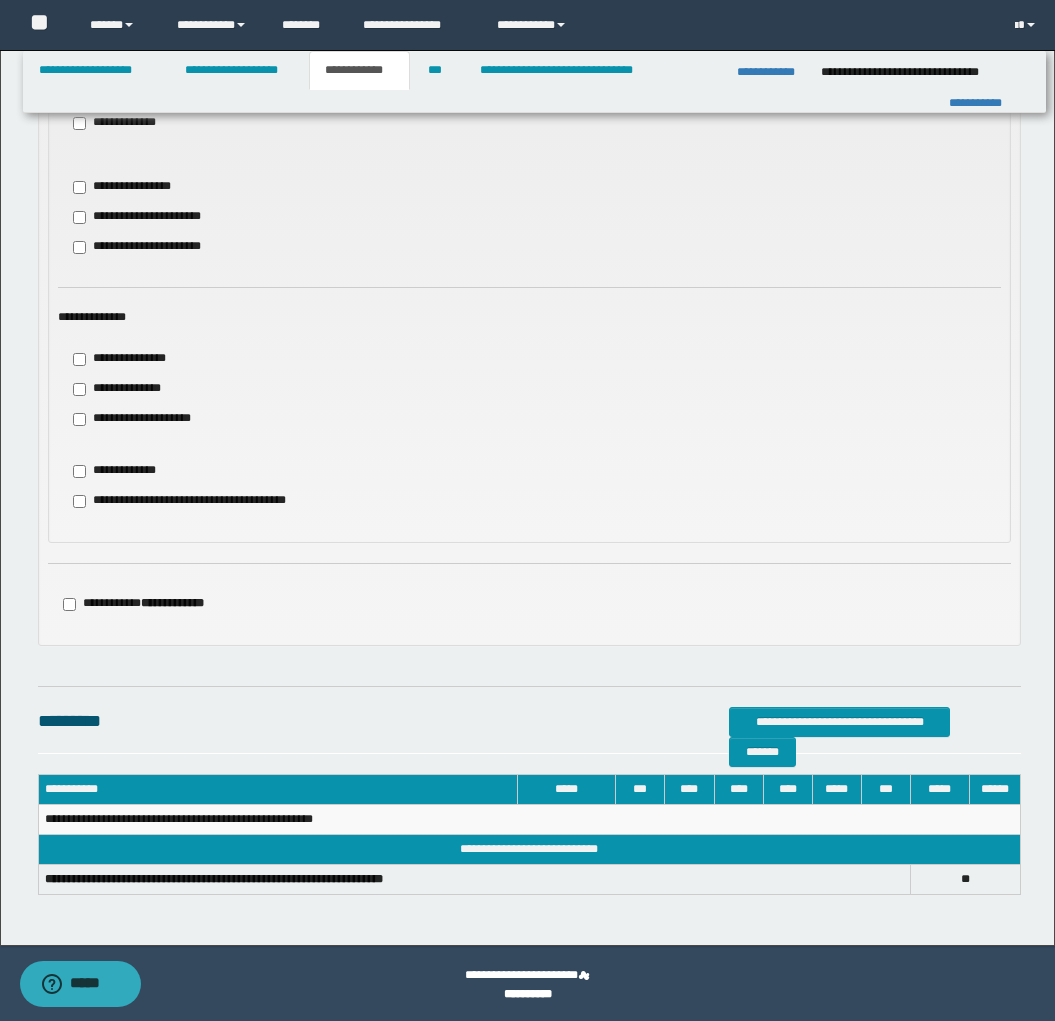 scroll, scrollTop: 1570, scrollLeft: 0, axis: vertical 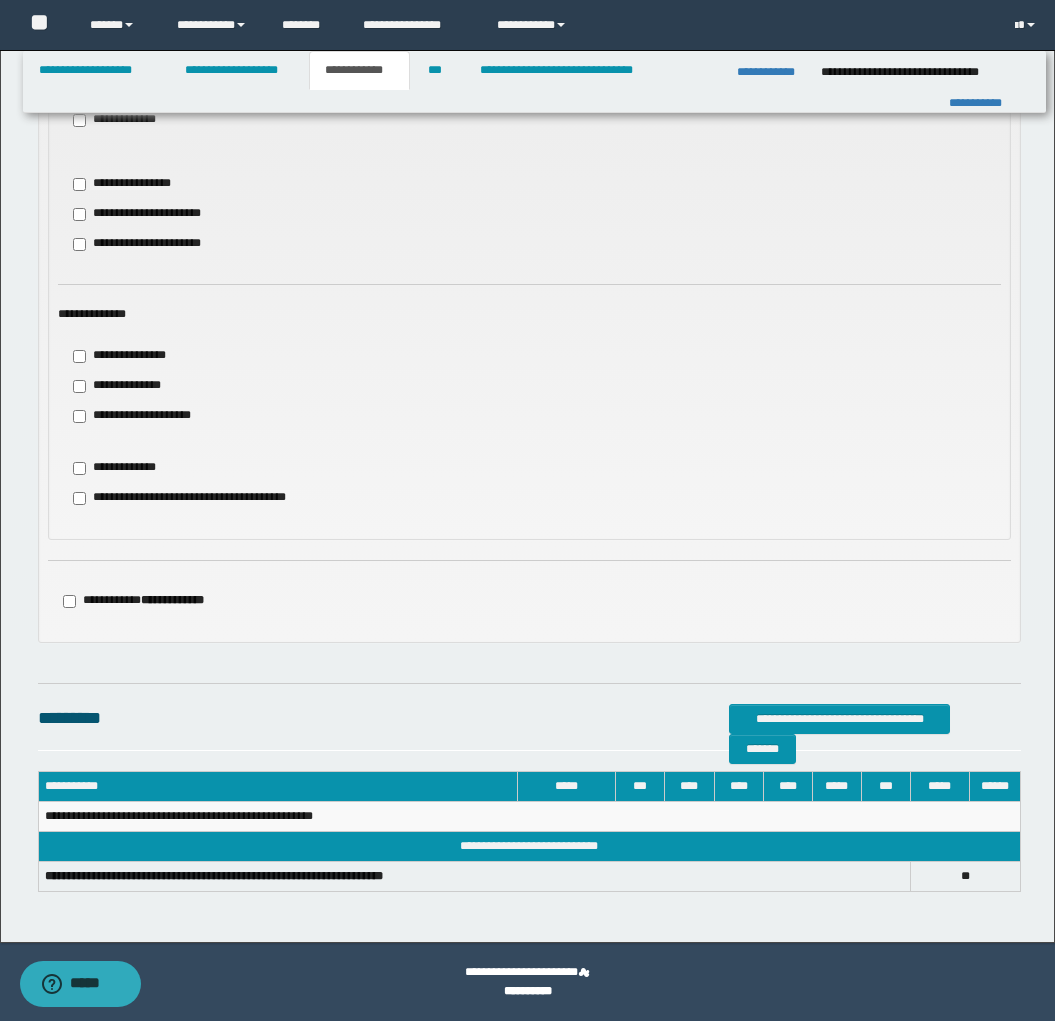 click on "**********" at bounding box center [127, 356] 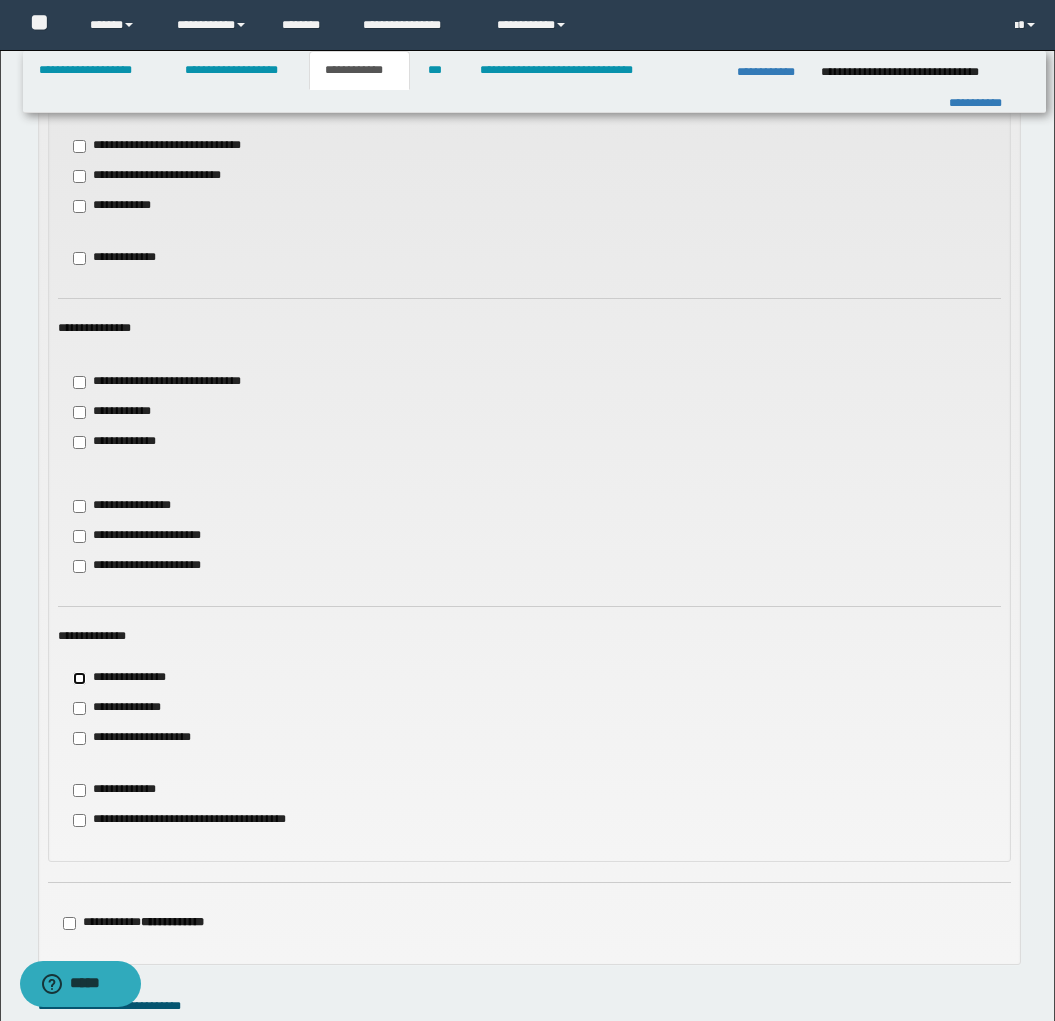 scroll, scrollTop: 1290, scrollLeft: 0, axis: vertical 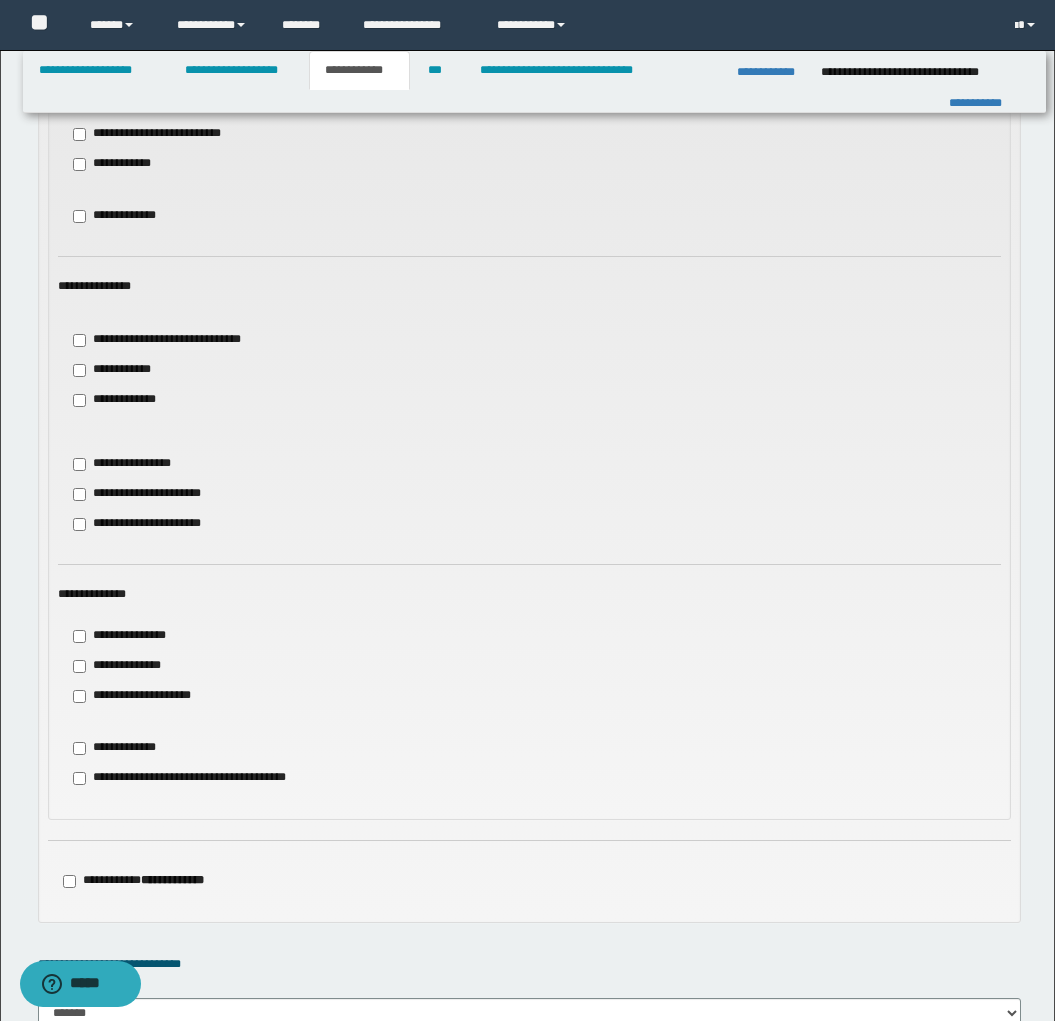 click on "**********" at bounding box center [127, 636] 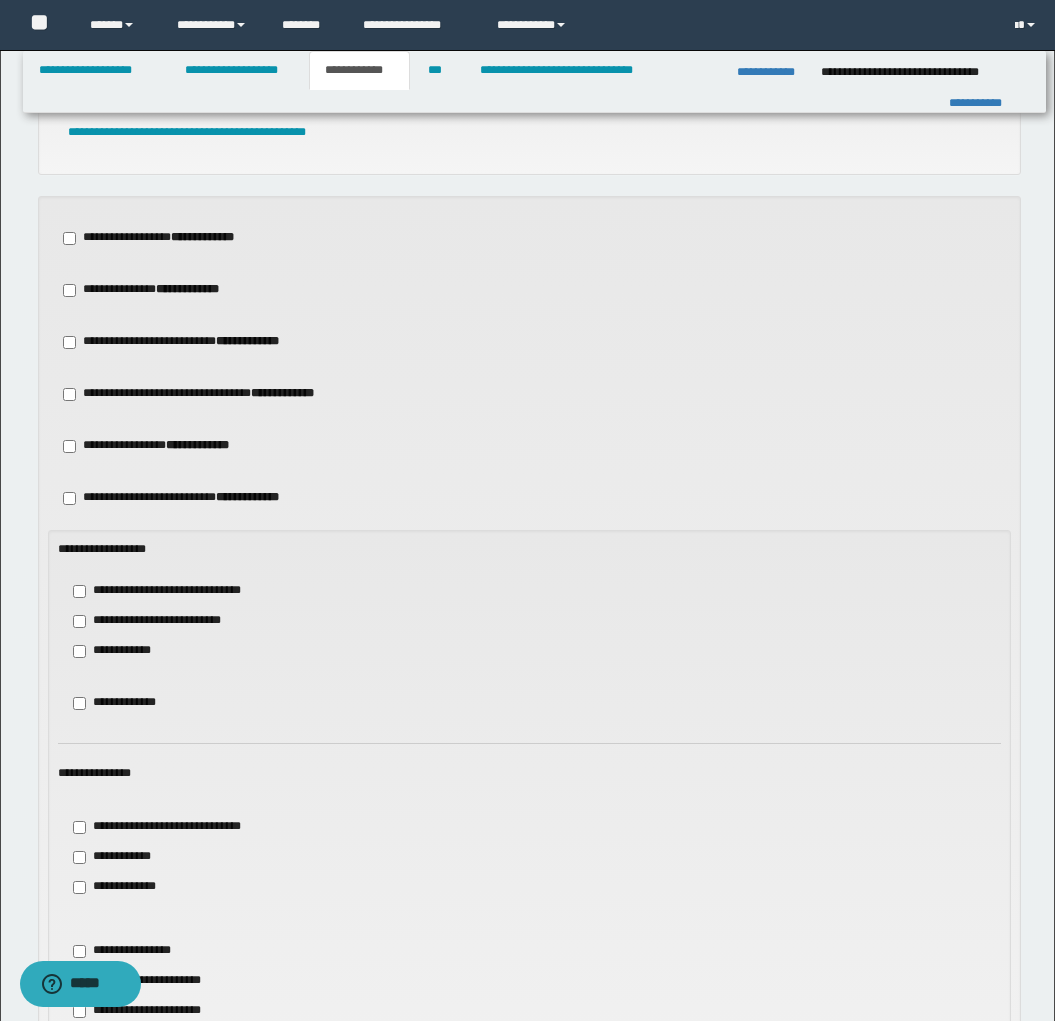 click on "**********" at bounding box center (189, 498) 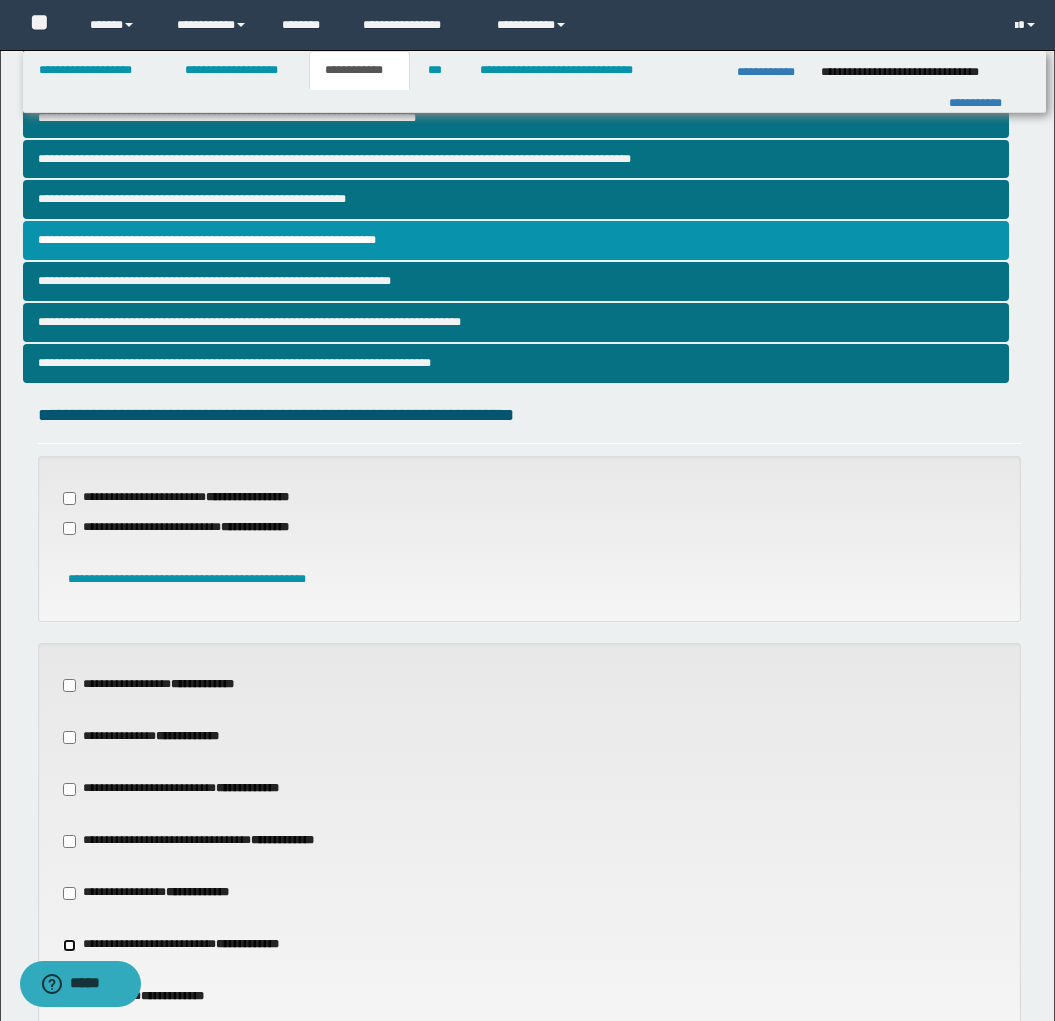 scroll, scrollTop: 310, scrollLeft: 0, axis: vertical 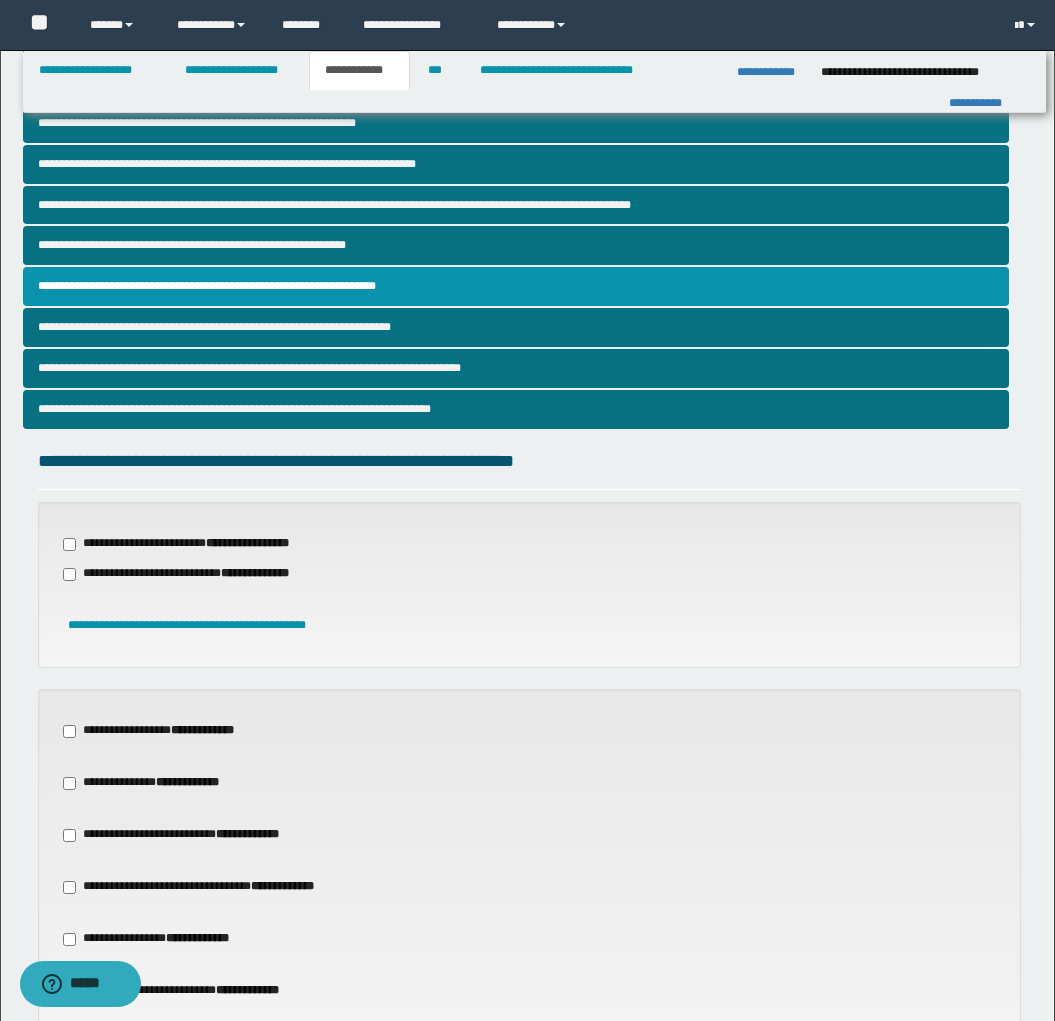 click on "**********" at bounding box center [198, 574] 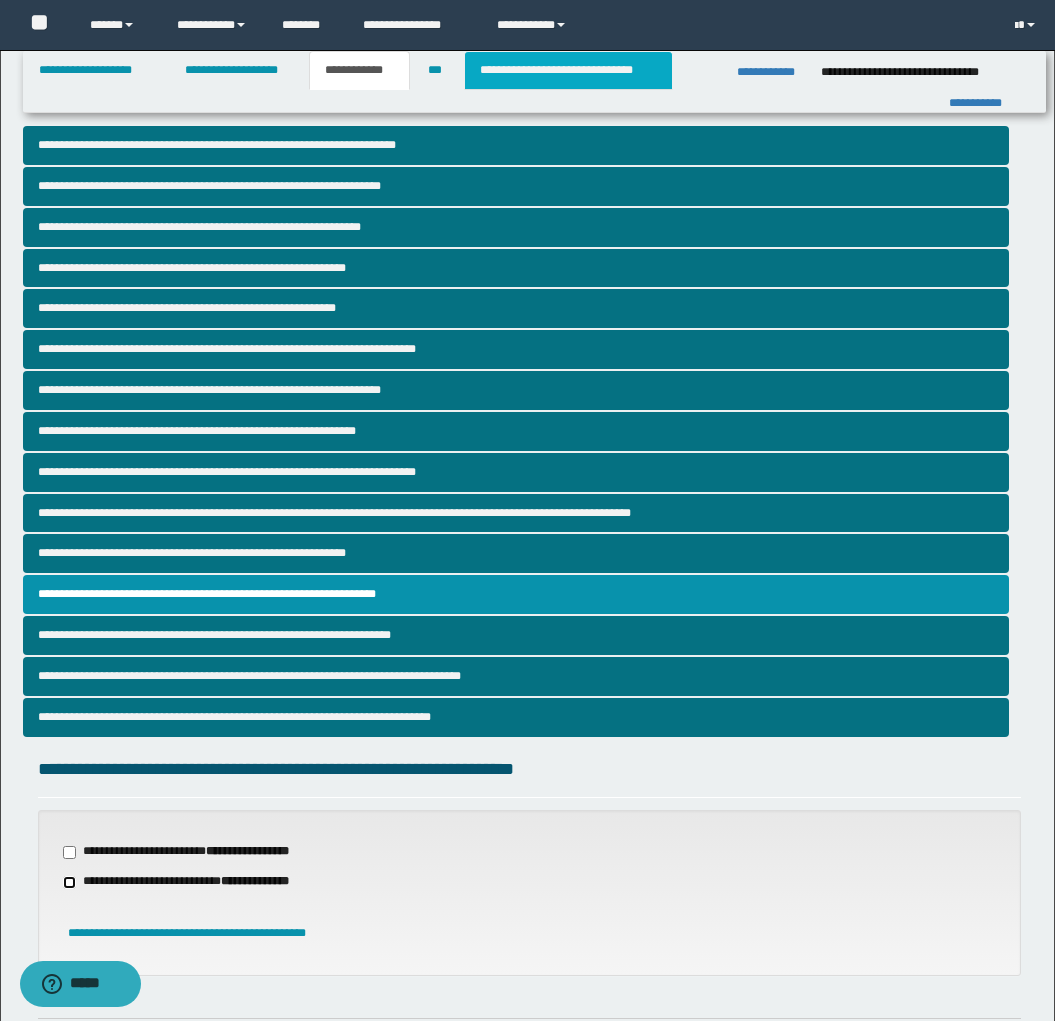 scroll, scrollTop: 0, scrollLeft: 0, axis: both 